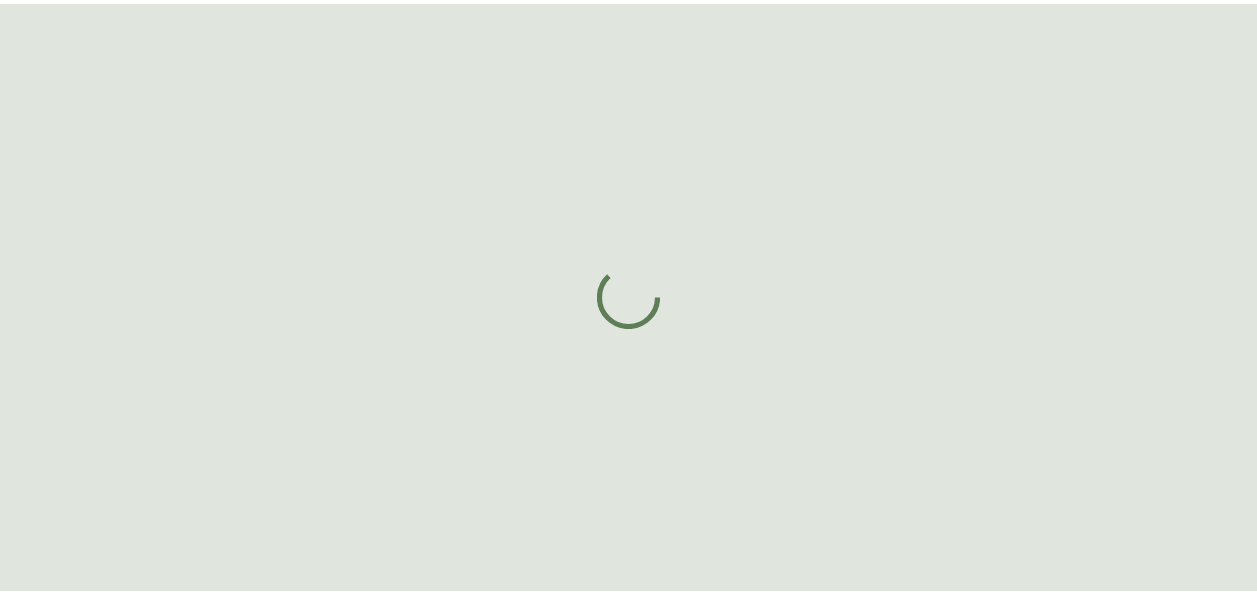 scroll, scrollTop: 0, scrollLeft: 0, axis: both 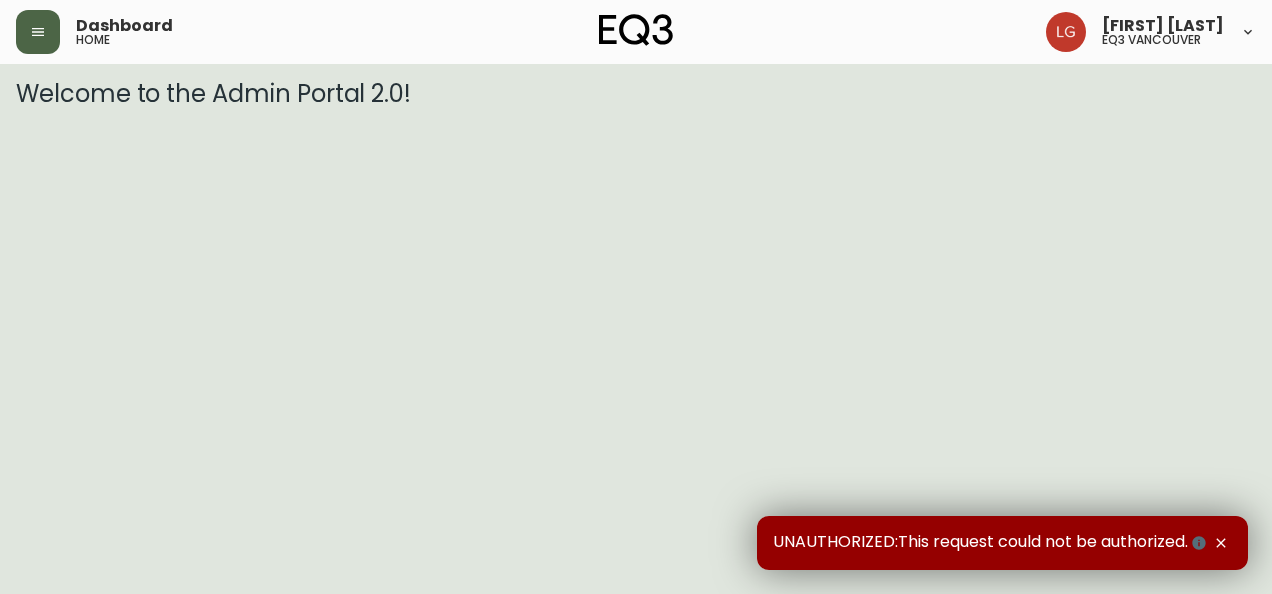 click at bounding box center [38, 32] 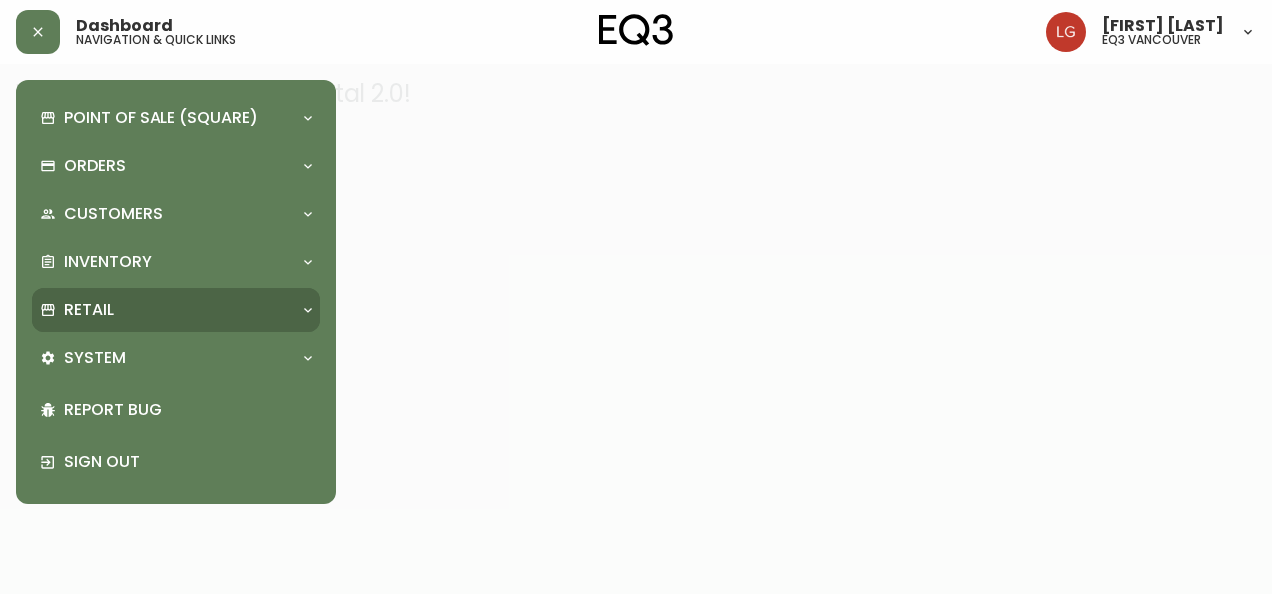 click on "Retail" at bounding box center [166, 310] 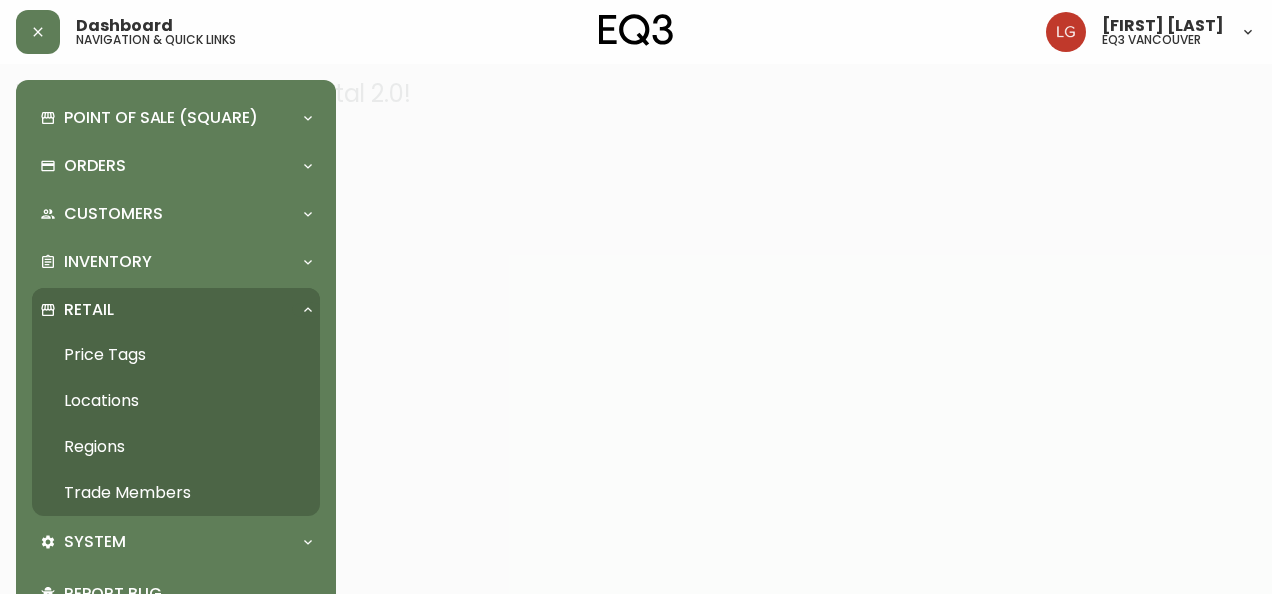 click on "Trade Members" at bounding box center (176, 493) 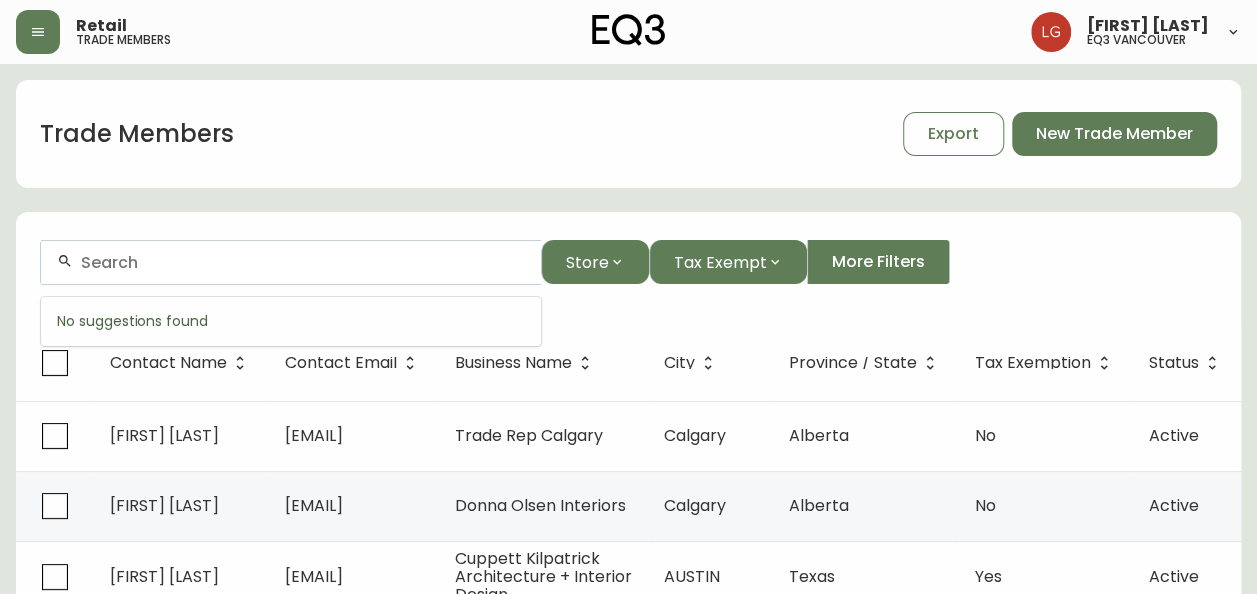 click at bounding box center (303, 262) 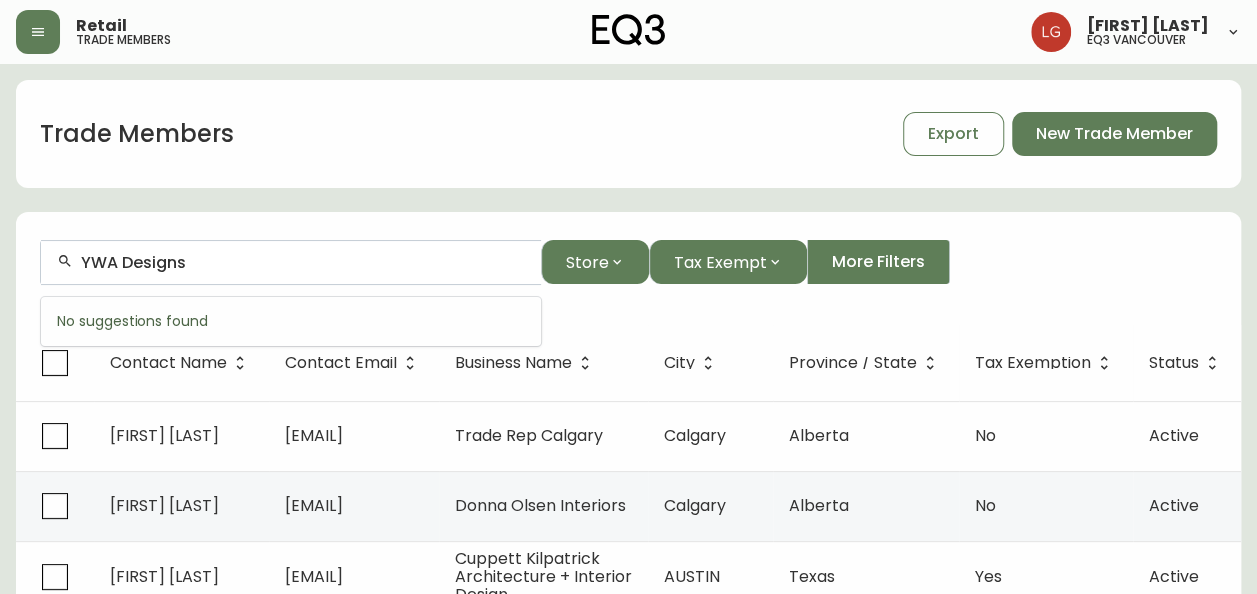 click on "YWA Designs" at bounding box center [303, 262] 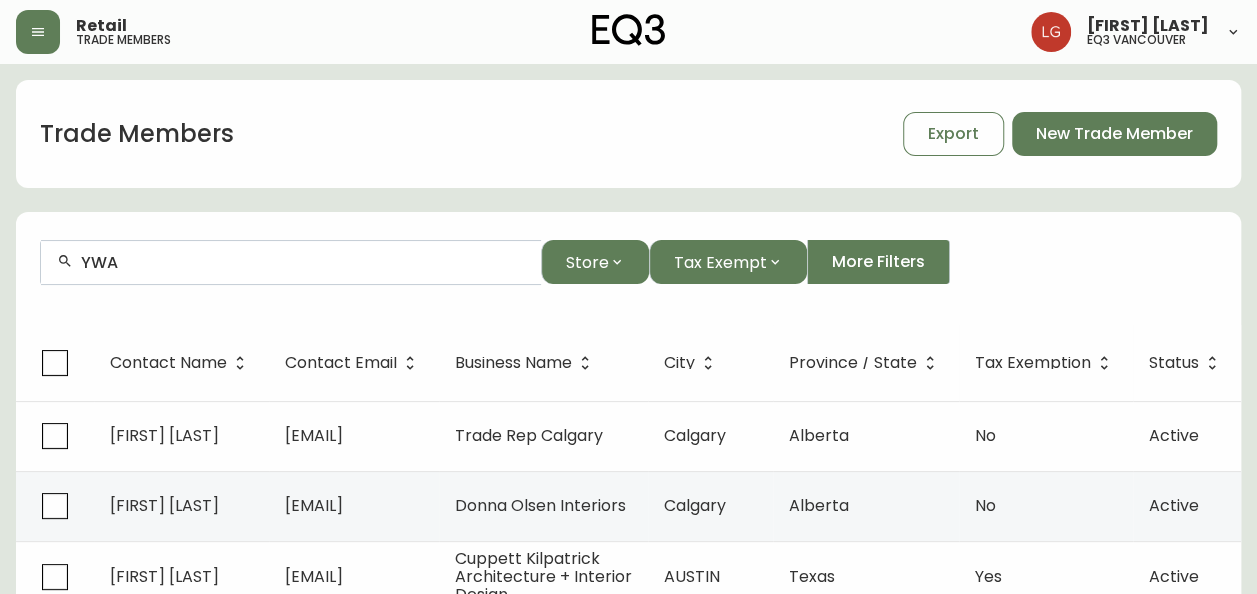 drag, startPoint x: 248, startPoint y: 272, endPoint x: 0, endPoint y: 310, distance: 250.8944 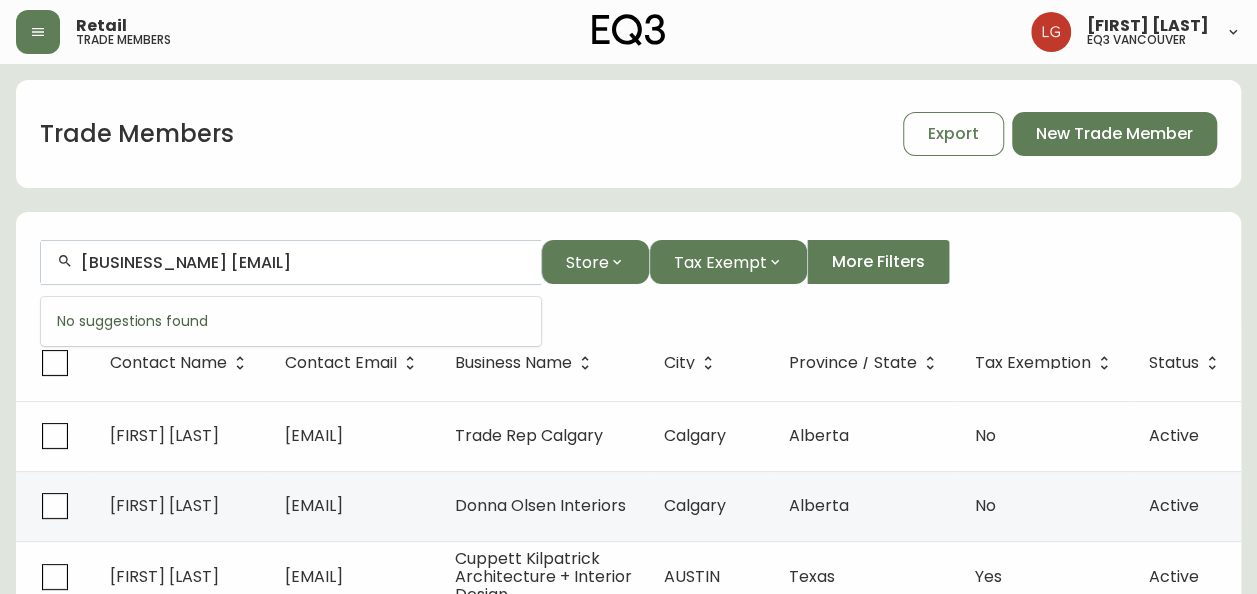 drag, startPoint x: 372, startPoint y: 274, endPoint x: -4, endPoint y: 291, distance: 376.38412 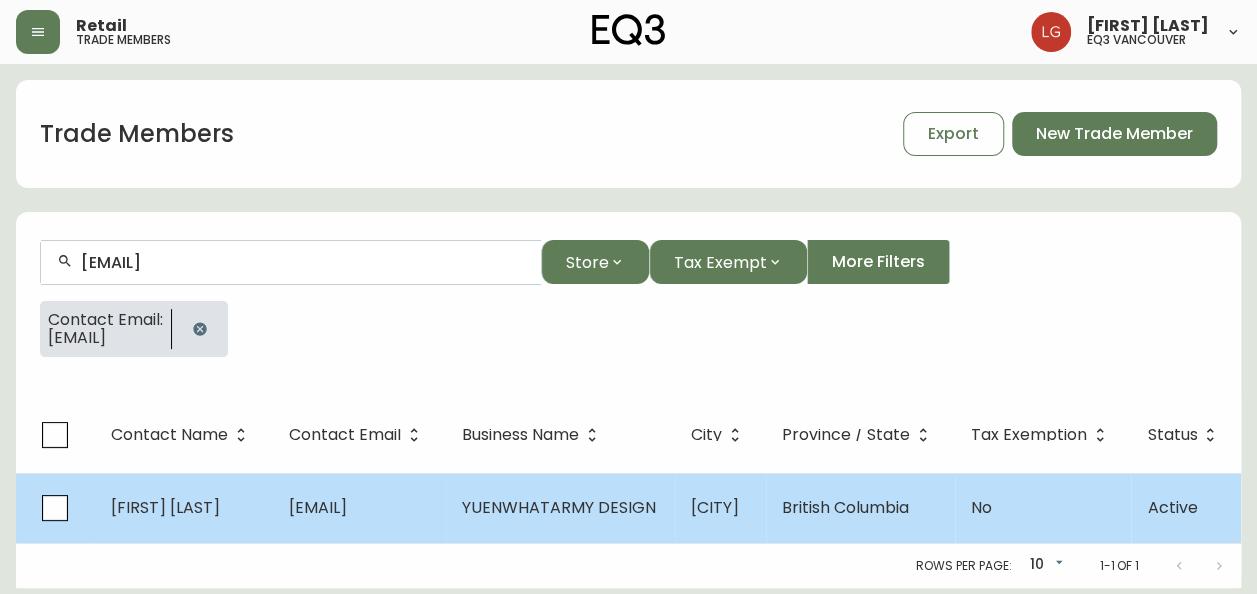 type on "[EMAIL]" 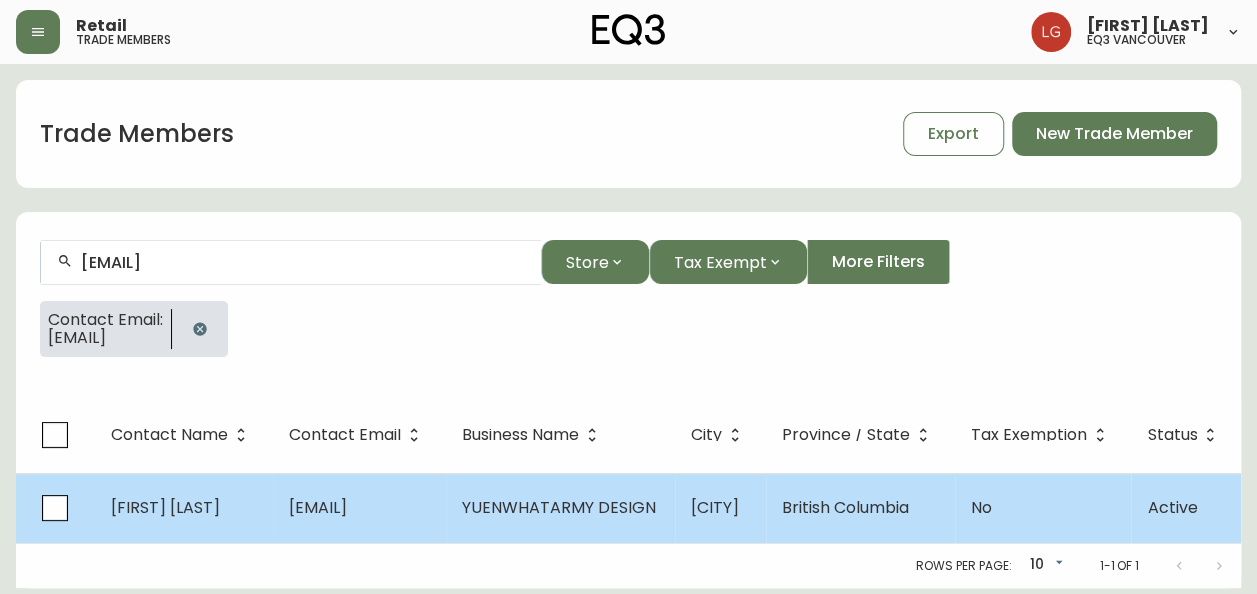 scroll, scrollTop: 0, scrollLeft: 0, axis: both 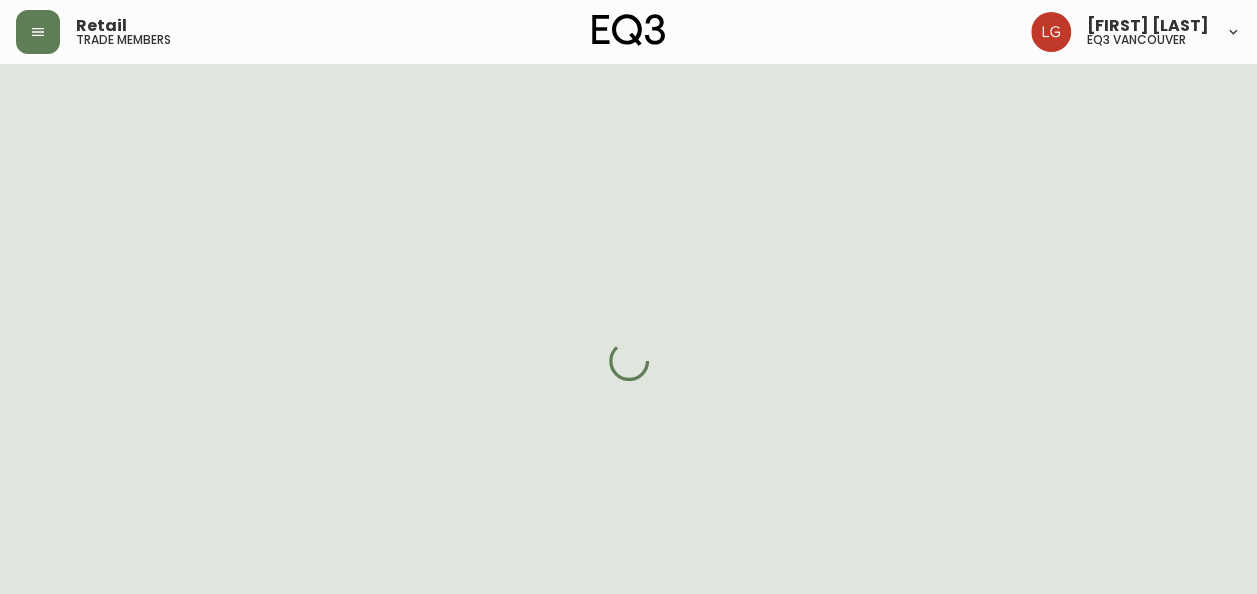 select on "BC" 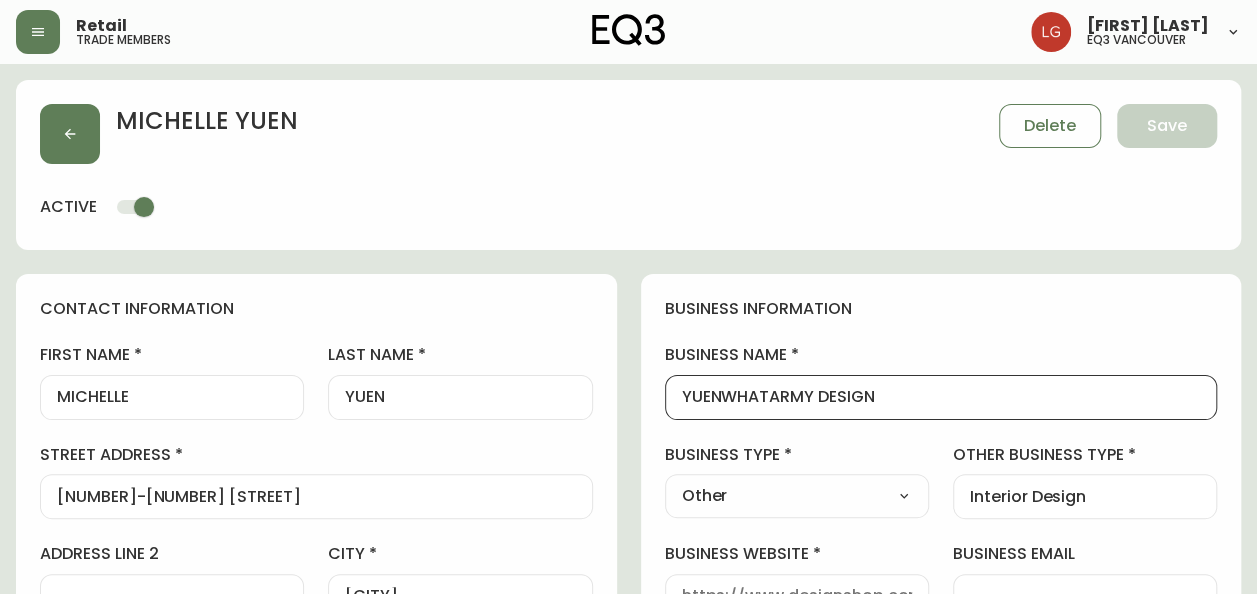 drag, startPoint x: 900, startPoint y: 393, endPoint x: 651, endPoint y: 373, distance: 249.80193 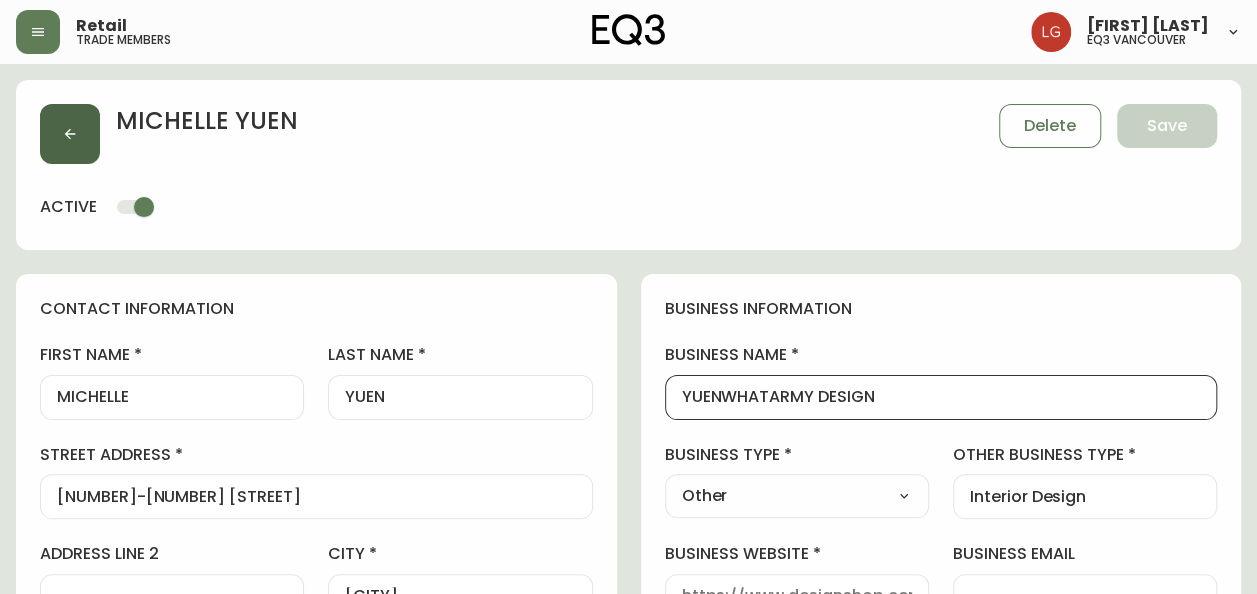 click at bounding box center (70, 134) 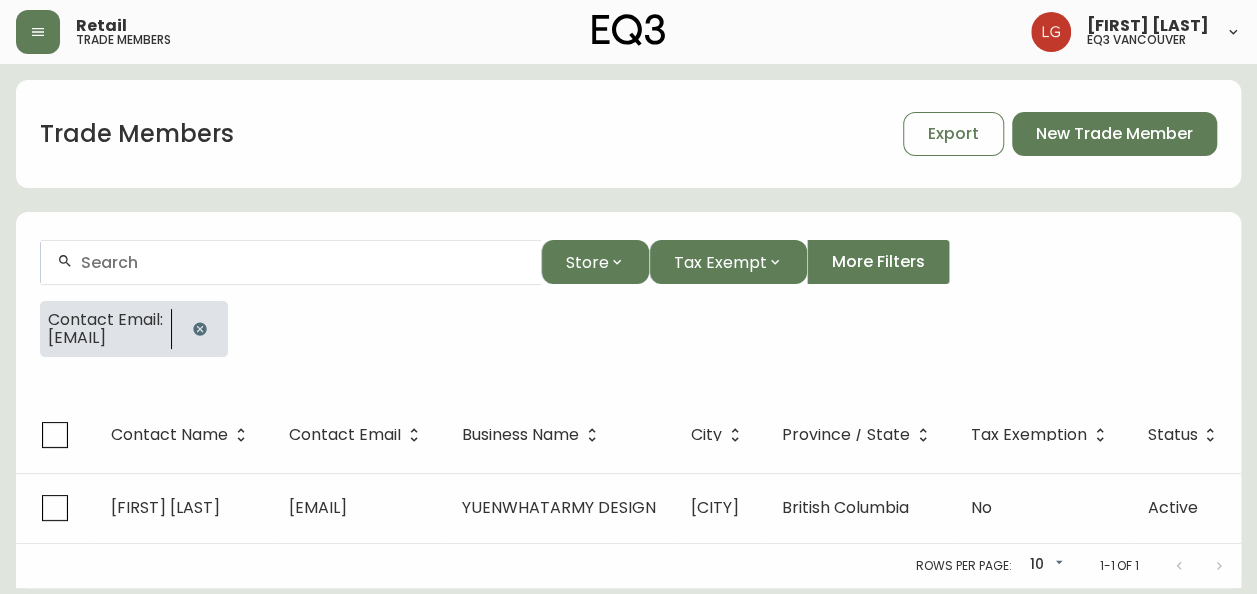 click at bounding box center (200, 329) 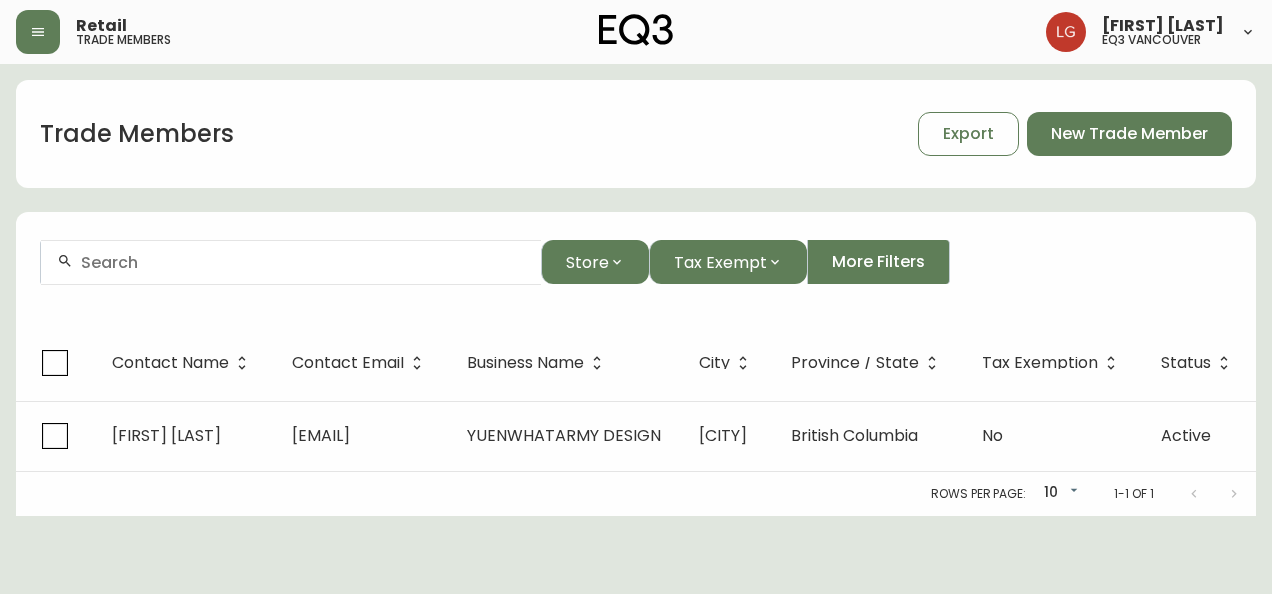 click at bounding box center [303, 262] 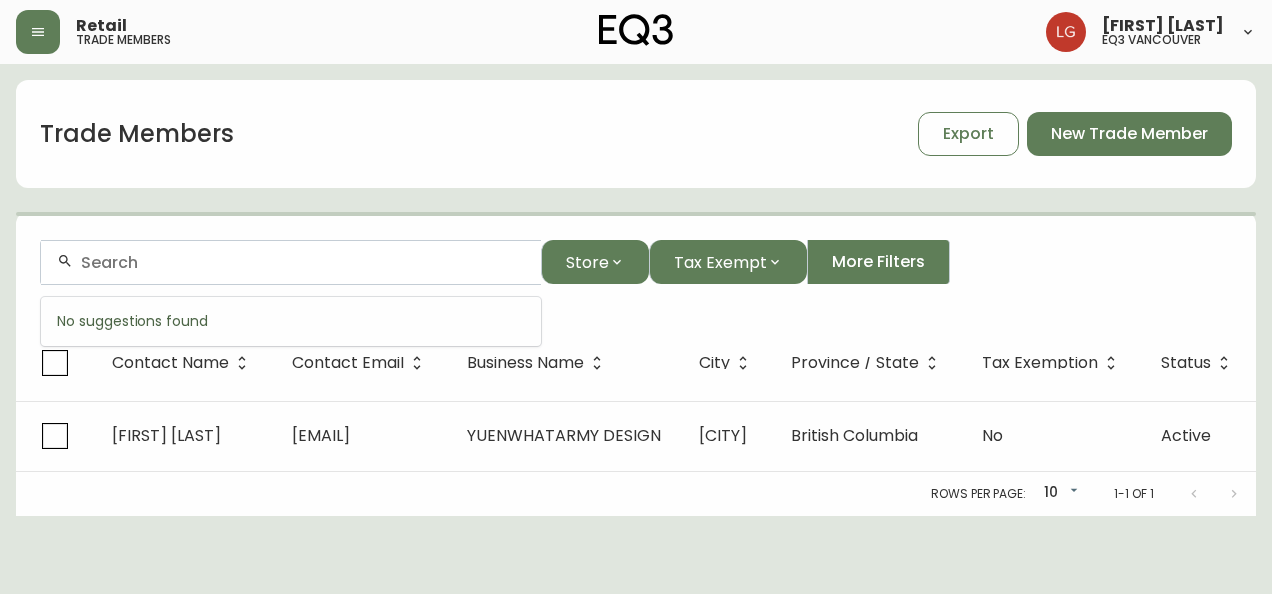 paste on "YUENWHATARMY DESIGN" 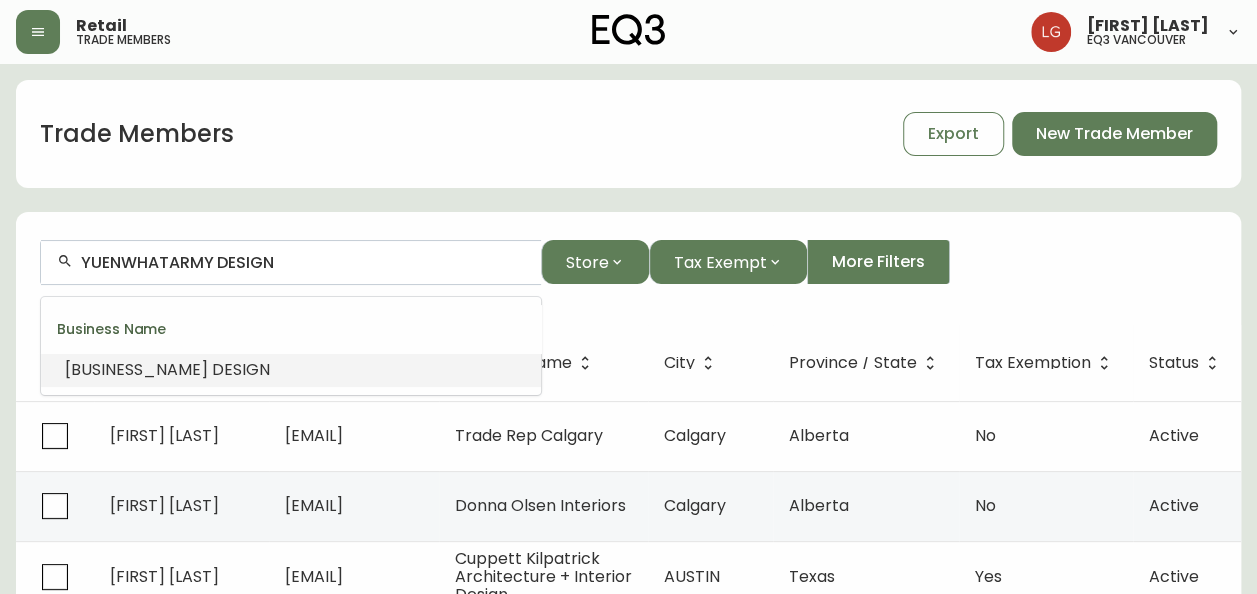 scroll, scrollTop: 0, scrollLeft: 0, axis: both 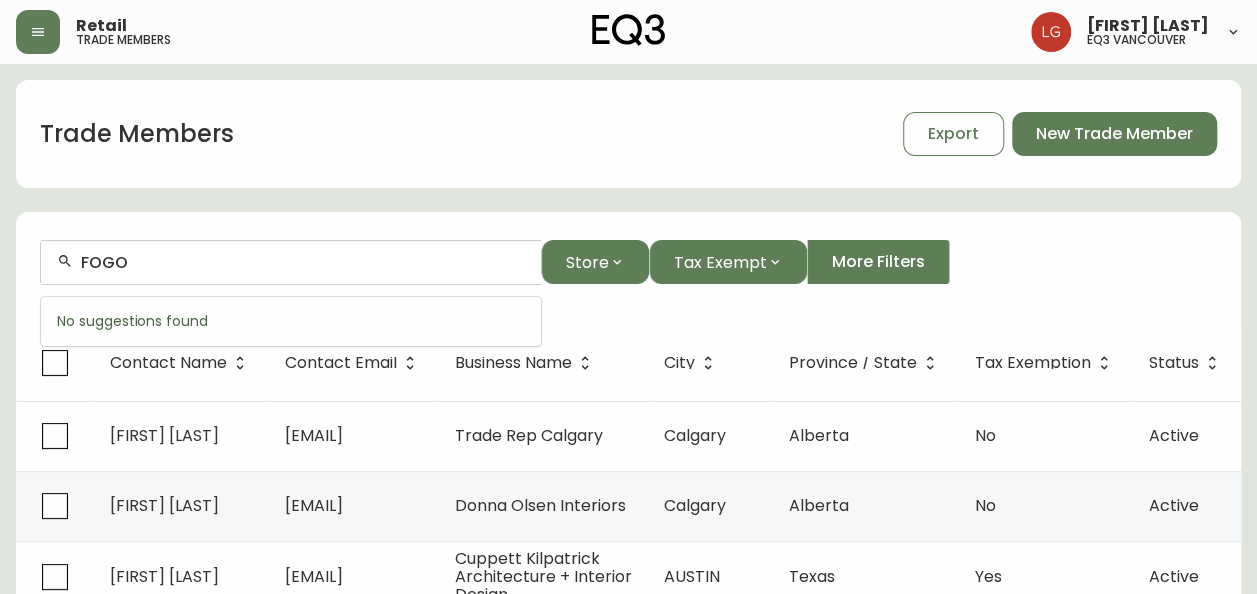 type on "FOGO" 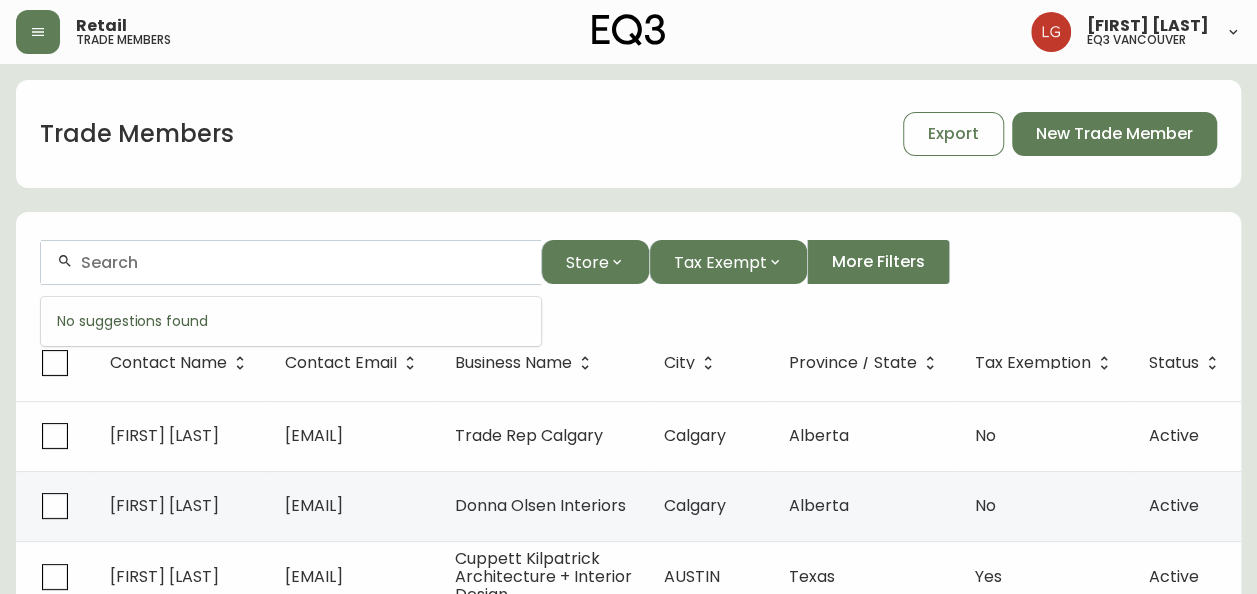scroll, scrollTop: 0, scrollLeft: 0, axis: both 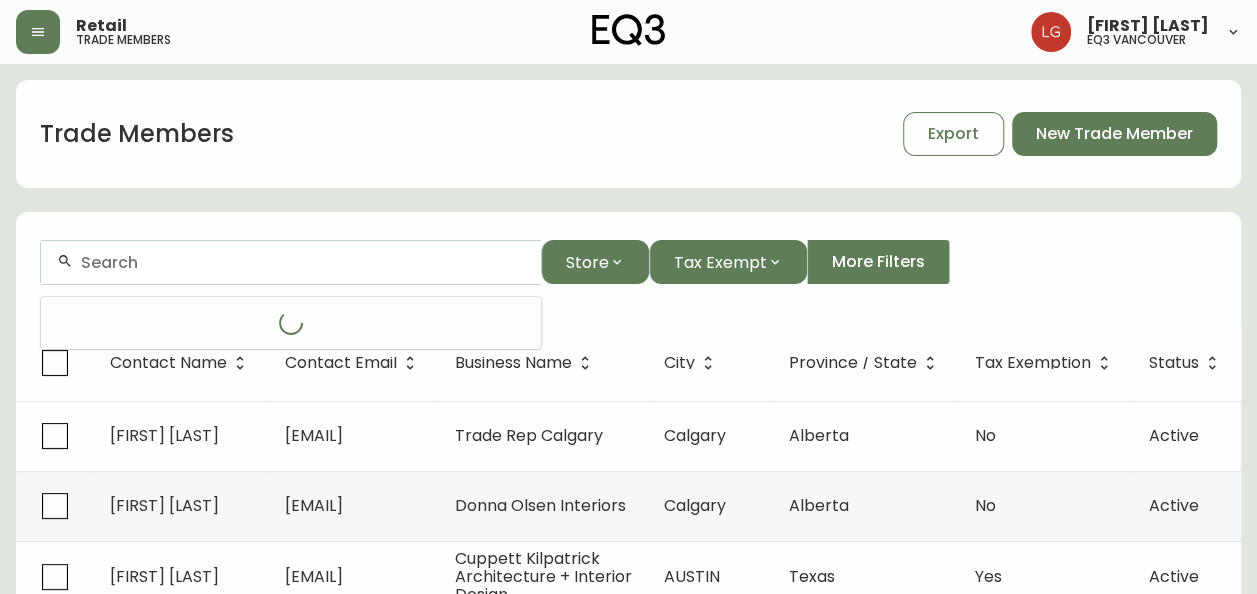 click at bounding box center (303, 262) 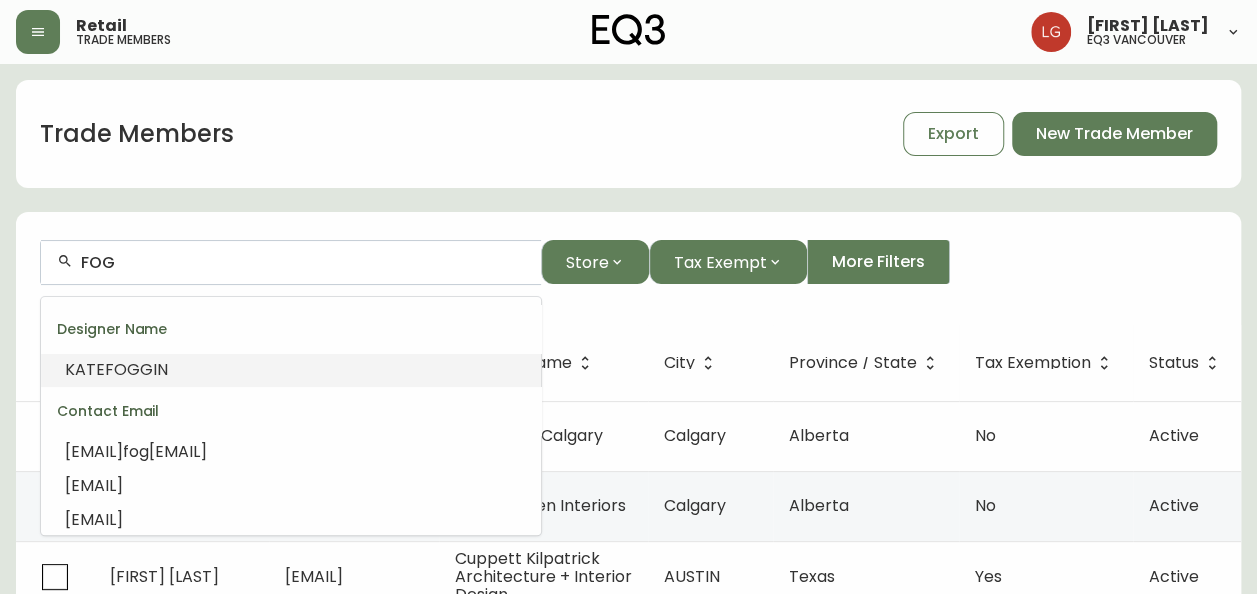 click on "KATE  FOG GIN" at bounding box center [291, 370] 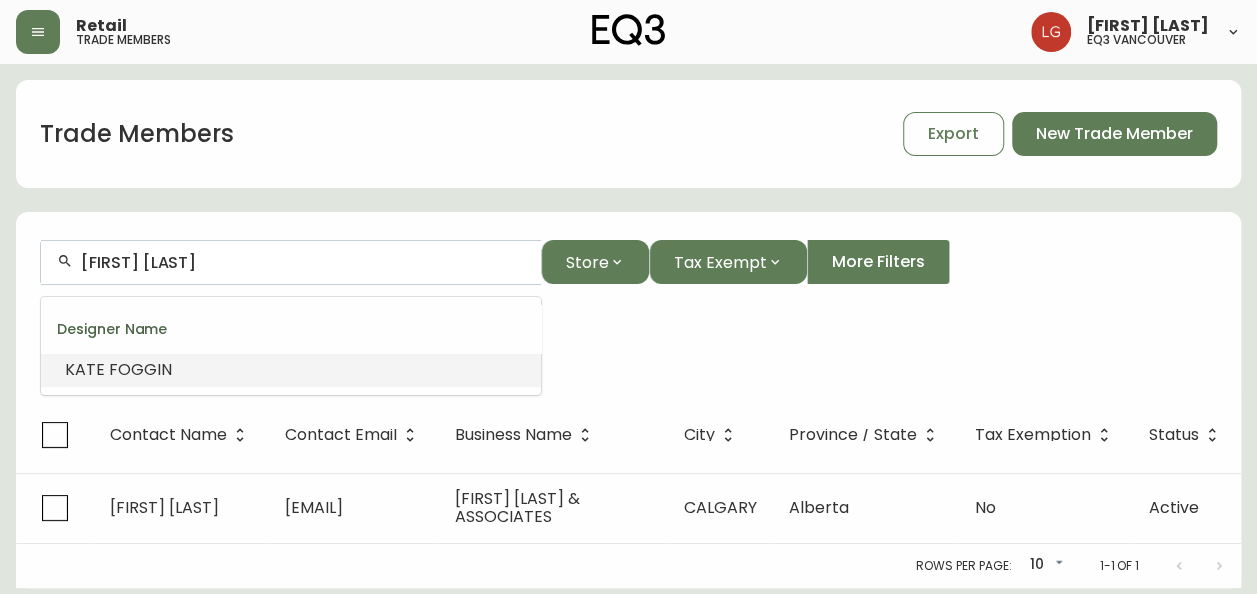 scroll, scrollTop: 0, scrollLeft: 0, axis: both 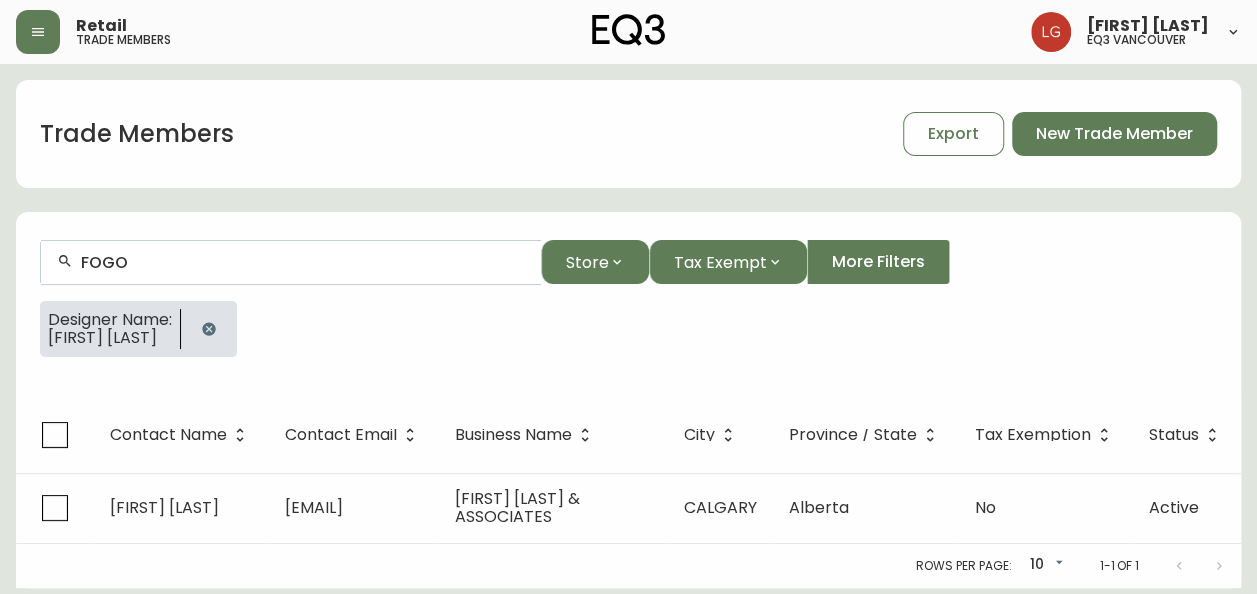 click at bounding box center (209, 329) 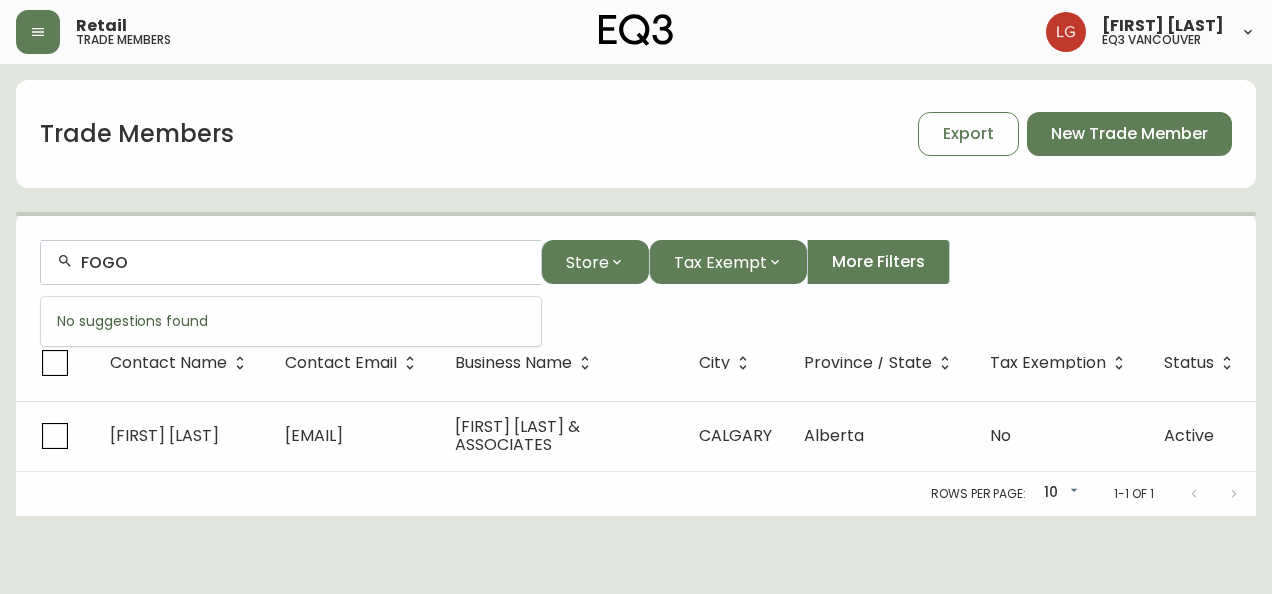 drag, startPoint x: 163, startPoint y: 264, endPoint x: 62, endPoint y: 234, distance: 105.36128 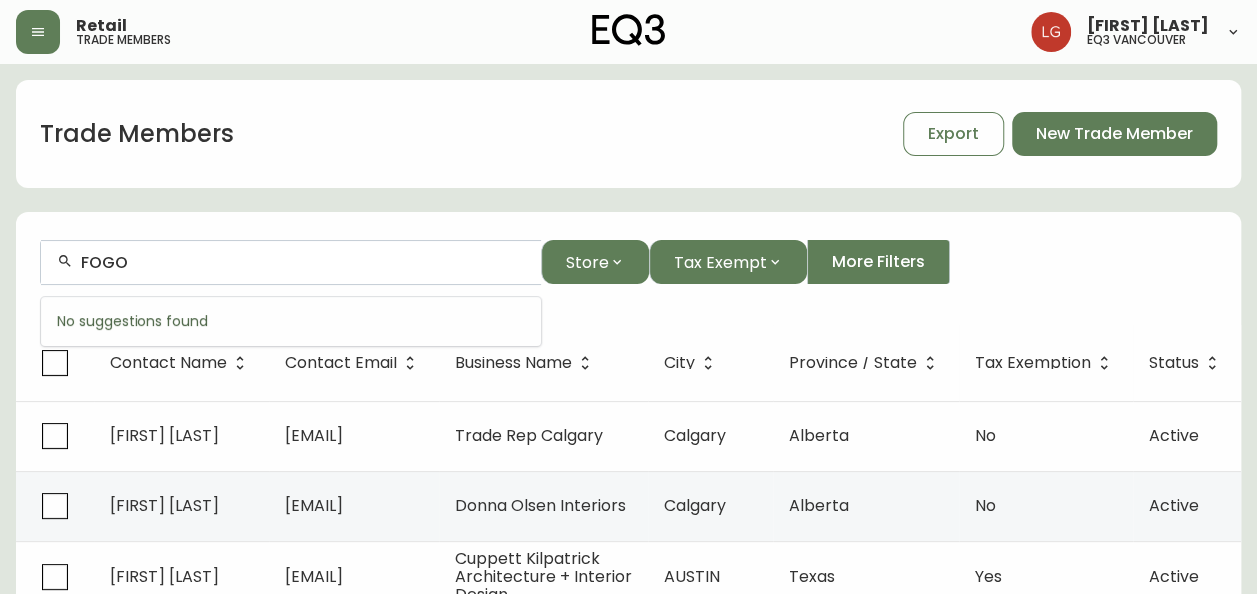 type on "V" 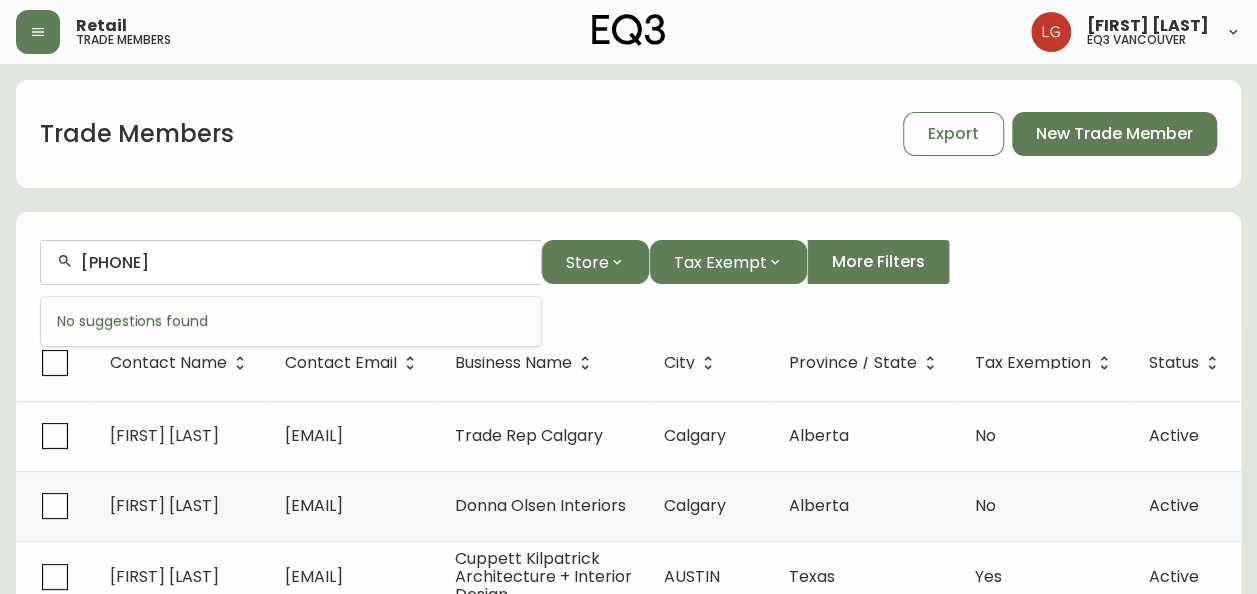 type on "[PHONE]" 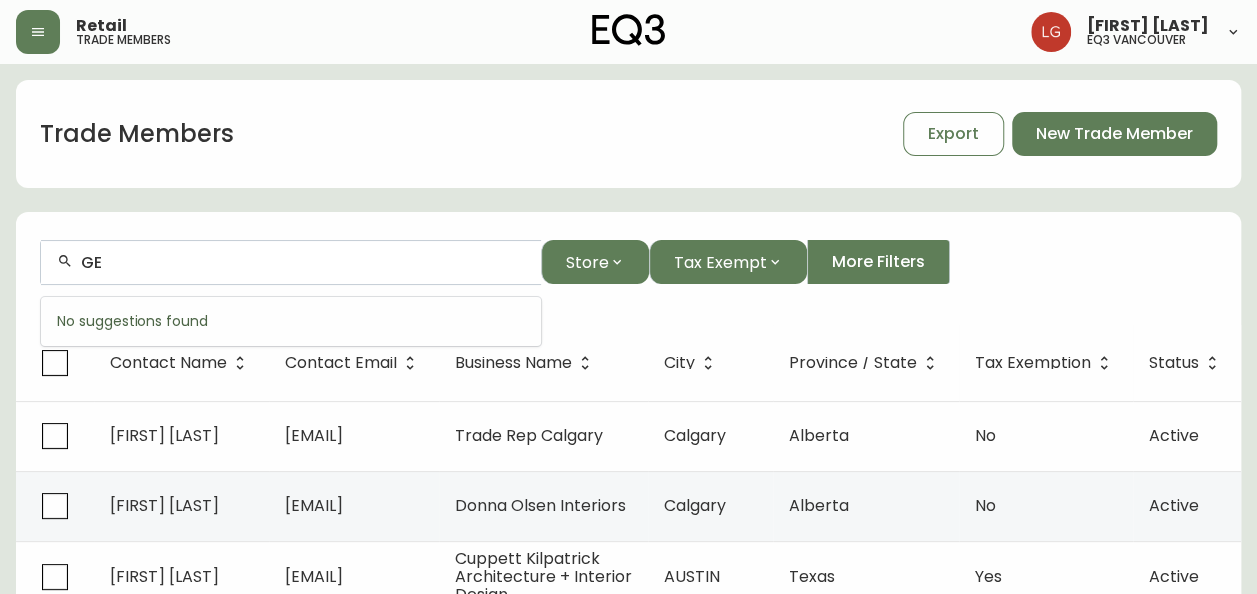 type on "G" 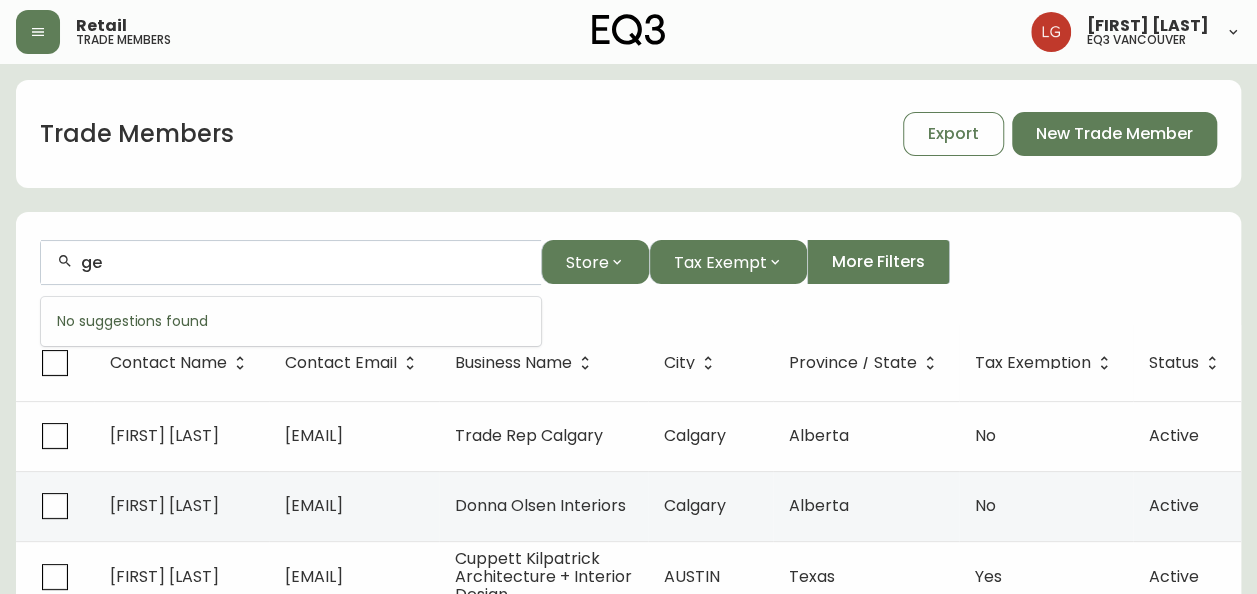 type on "g" 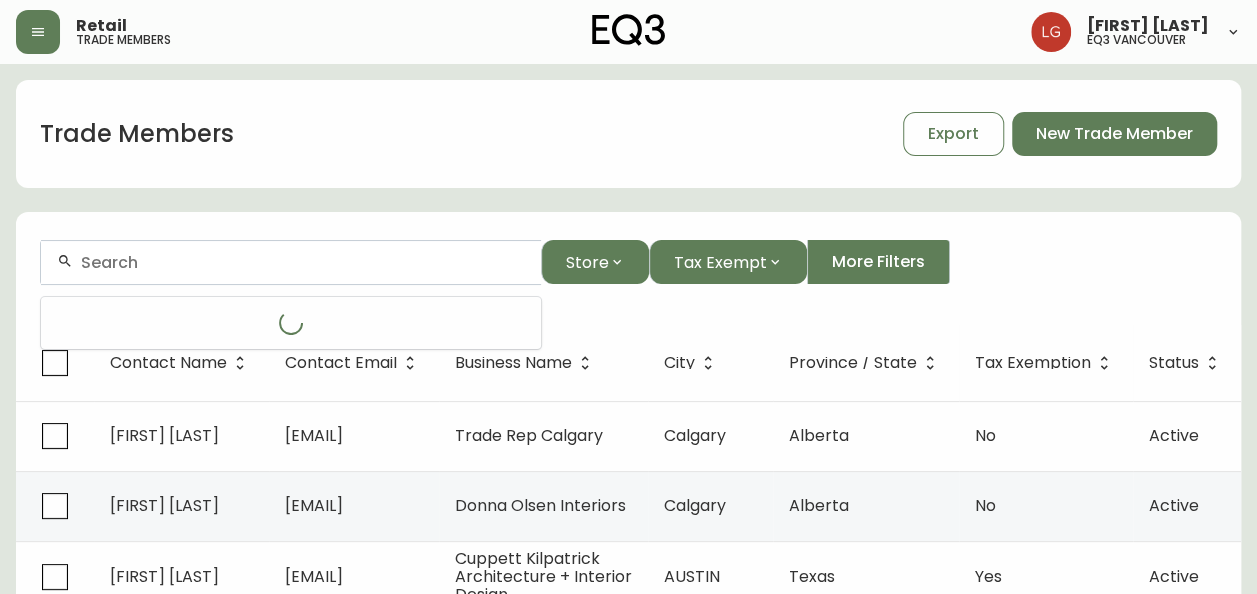 click at bounding box center [303, 262] 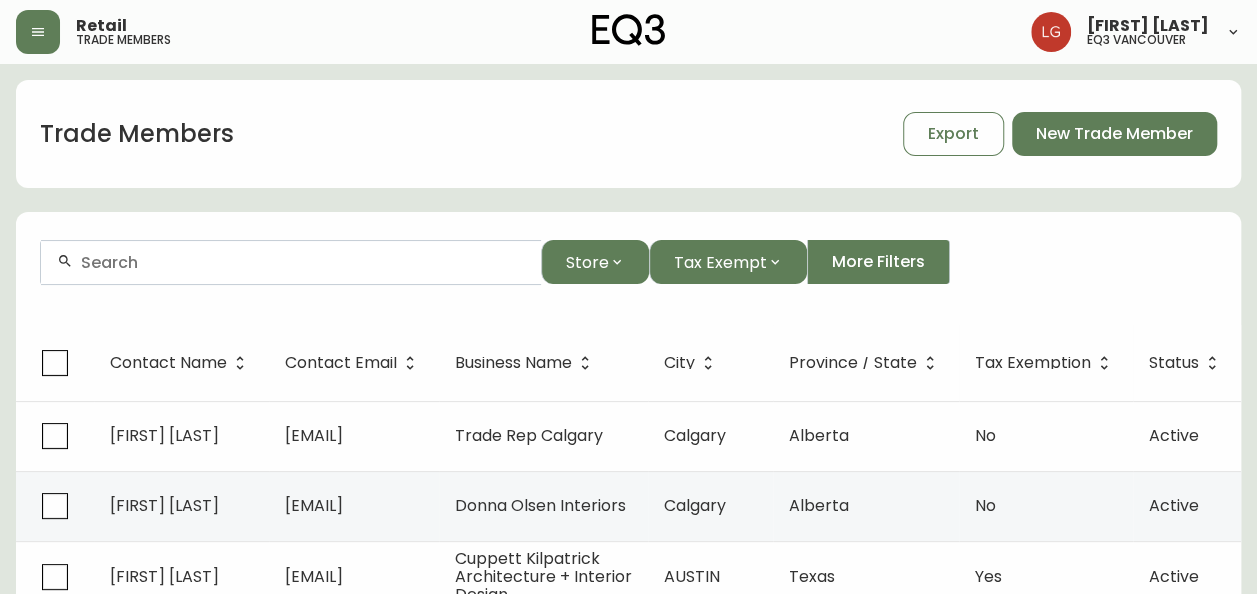 click at bounding box center (291, 262) 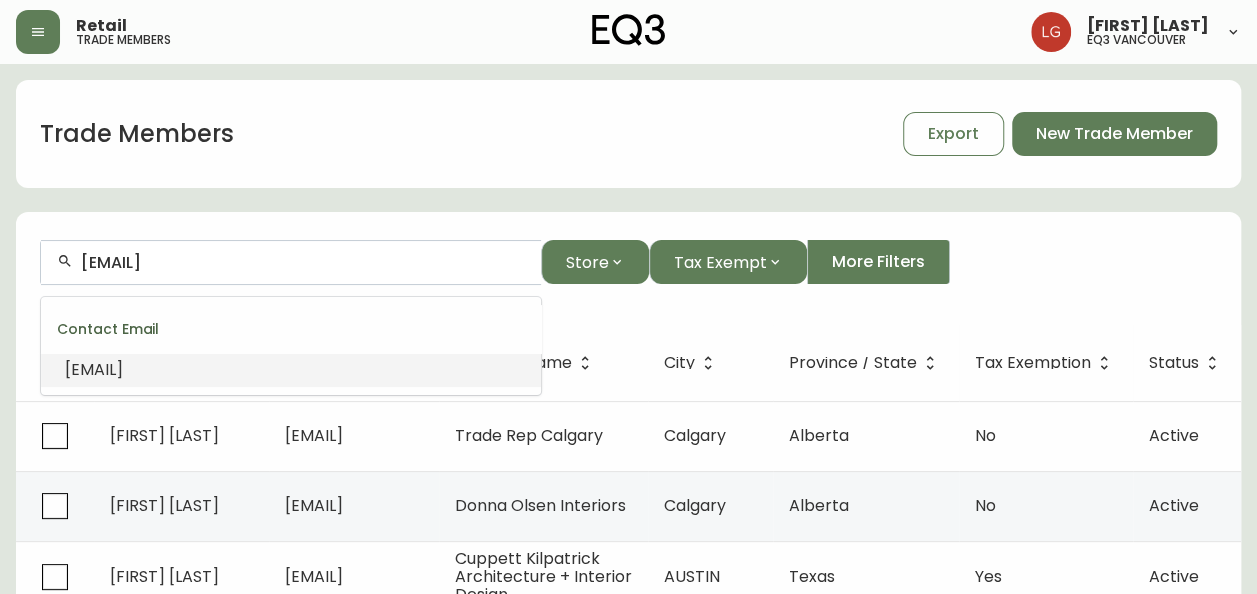 click on "[EMAIL]" at bounding box center [94, 369] 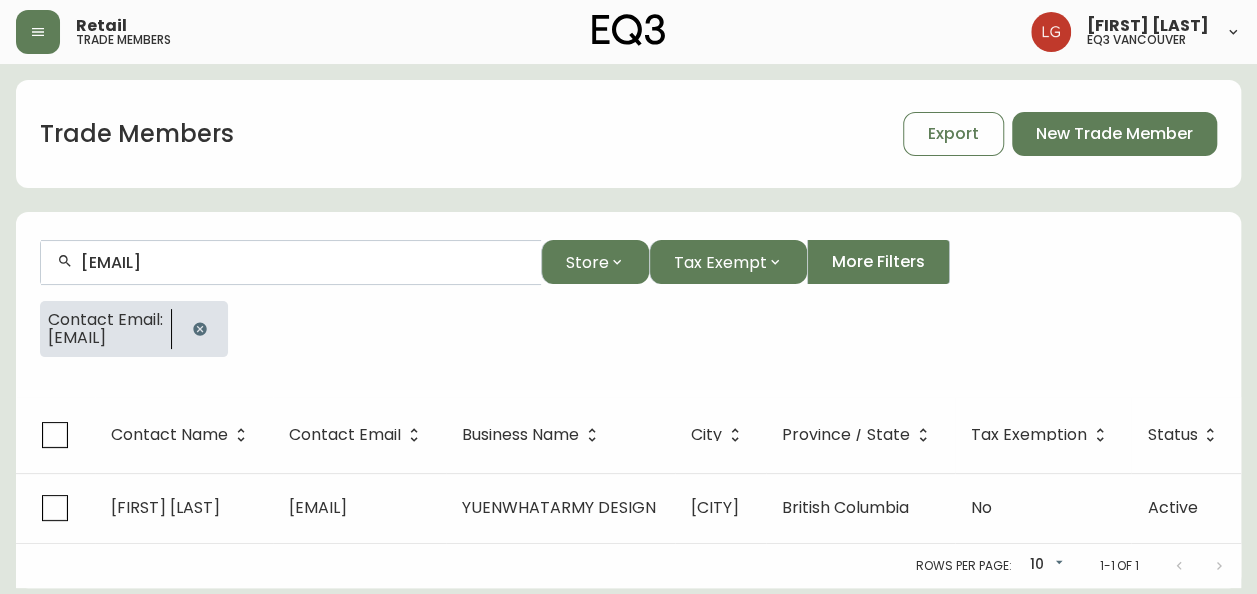 scroll, scrollTop: 8, scrollLeft: 0, axis: vertical 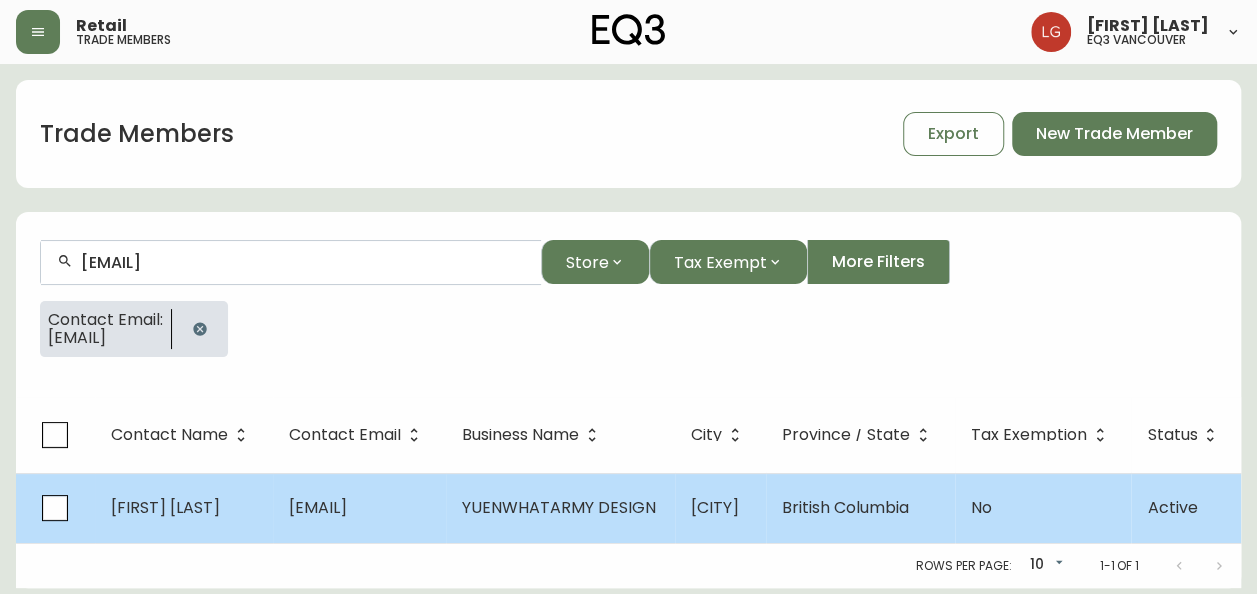click on "[FIRST] [LAST]" at bounding box center [184, 508] 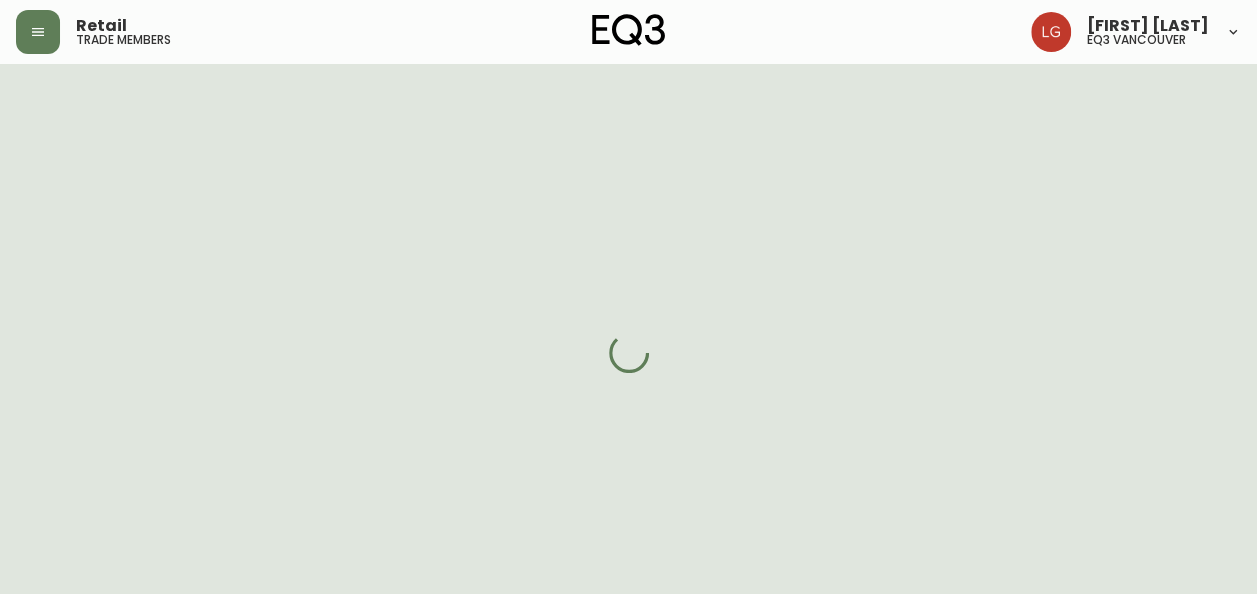 select on "BC" 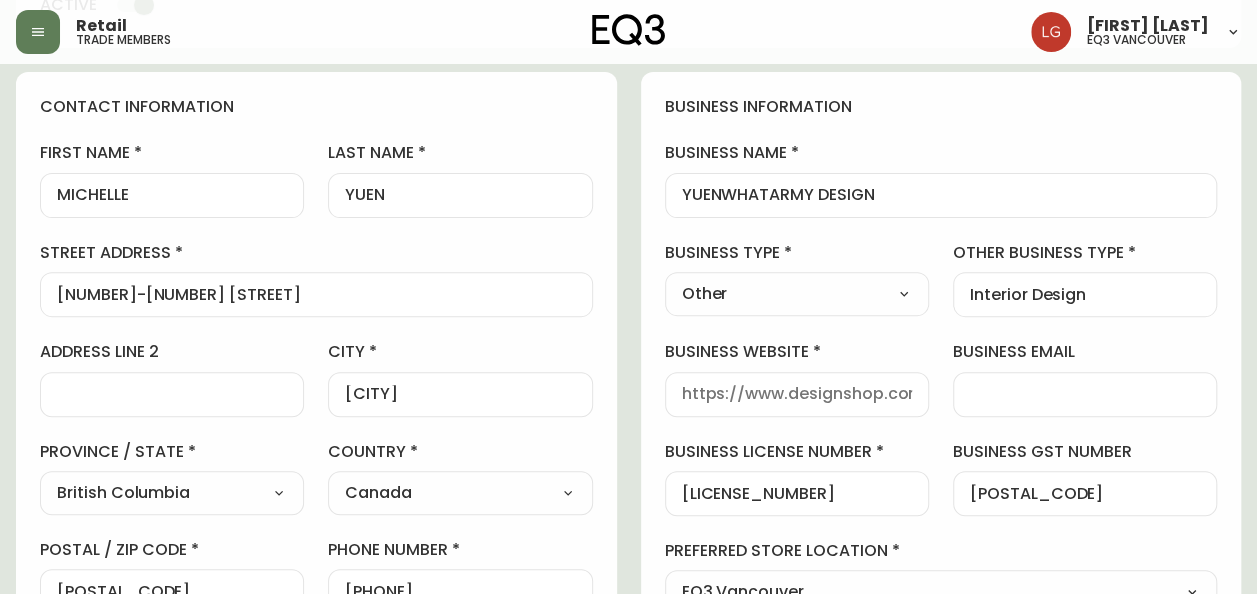 scroll, scrollTop: 208, scrollLeft: 0, axis: vertical 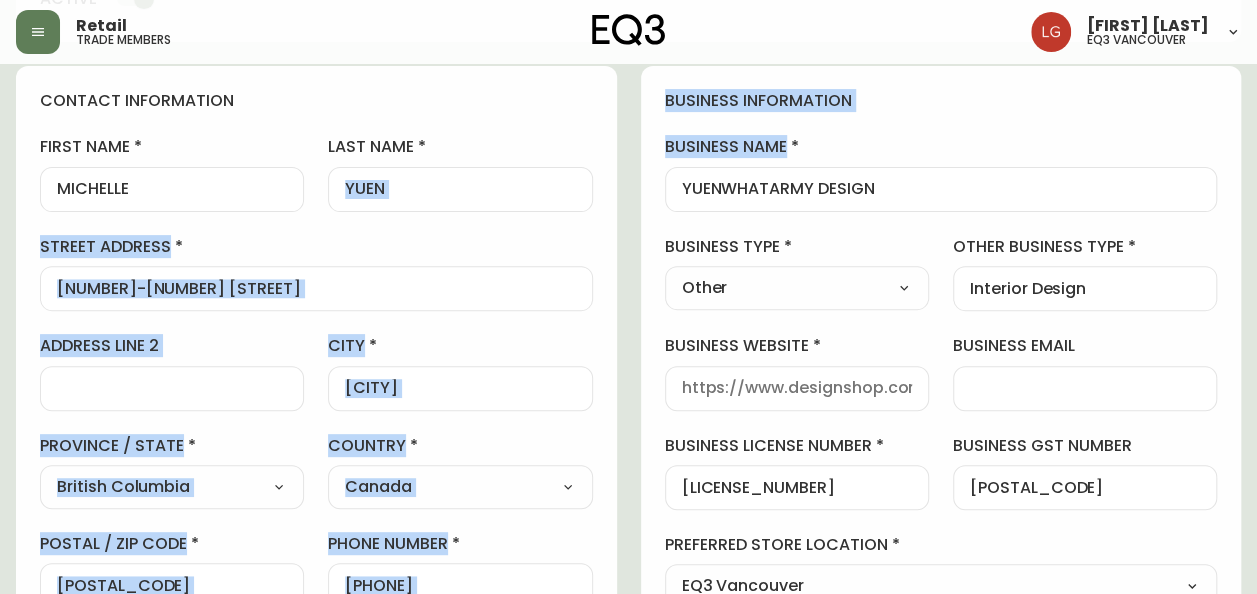 drag, startPoint x: 878, startPoint y: 179, endPoint x: 596, endPoint y: 196, distance: 282.51193 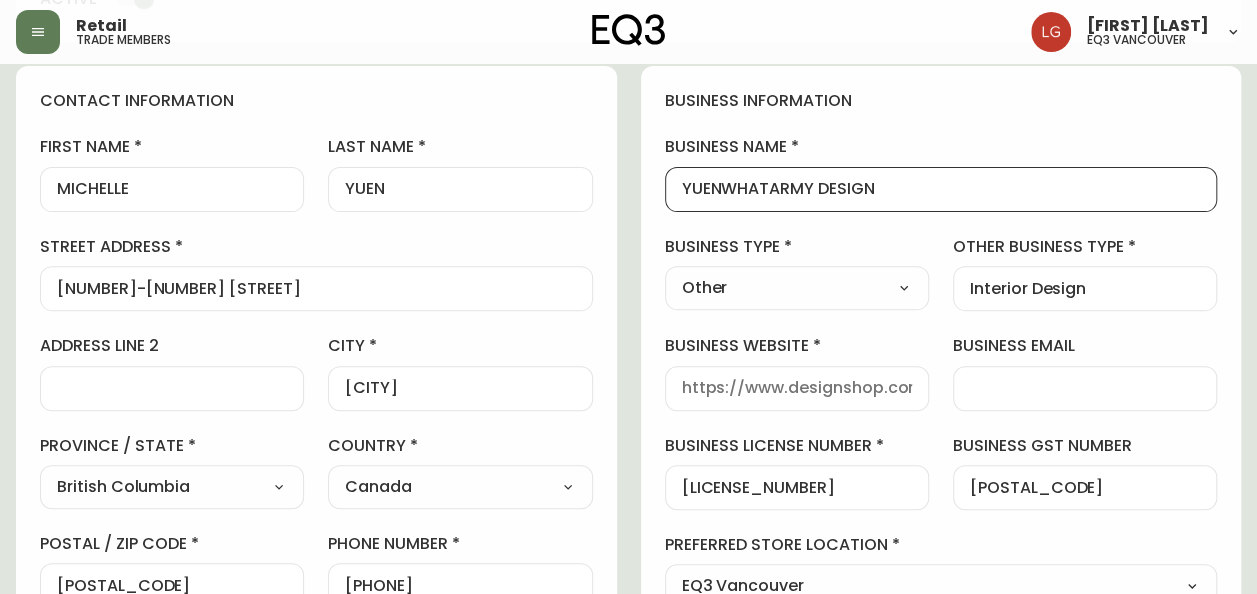 scroll, scrollTop: 0, scrollLeft: 0, axis: both 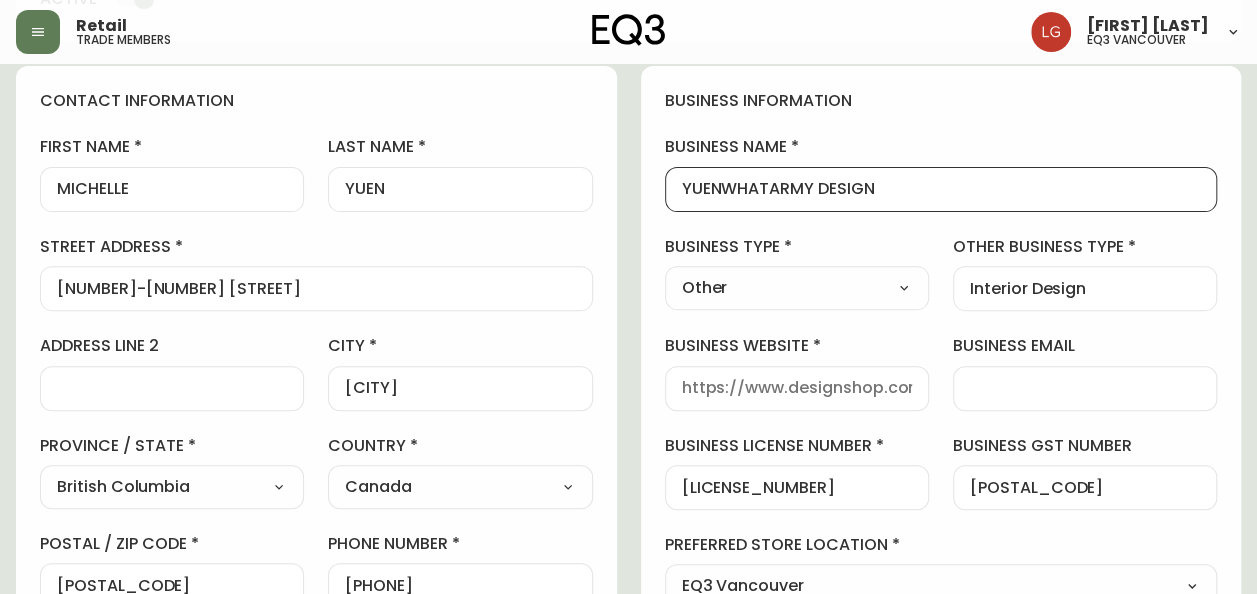drag, startPoint x: 812, startPoint y: 192, endPoint x: 888, endPoint y: 188, distance: 76.105194 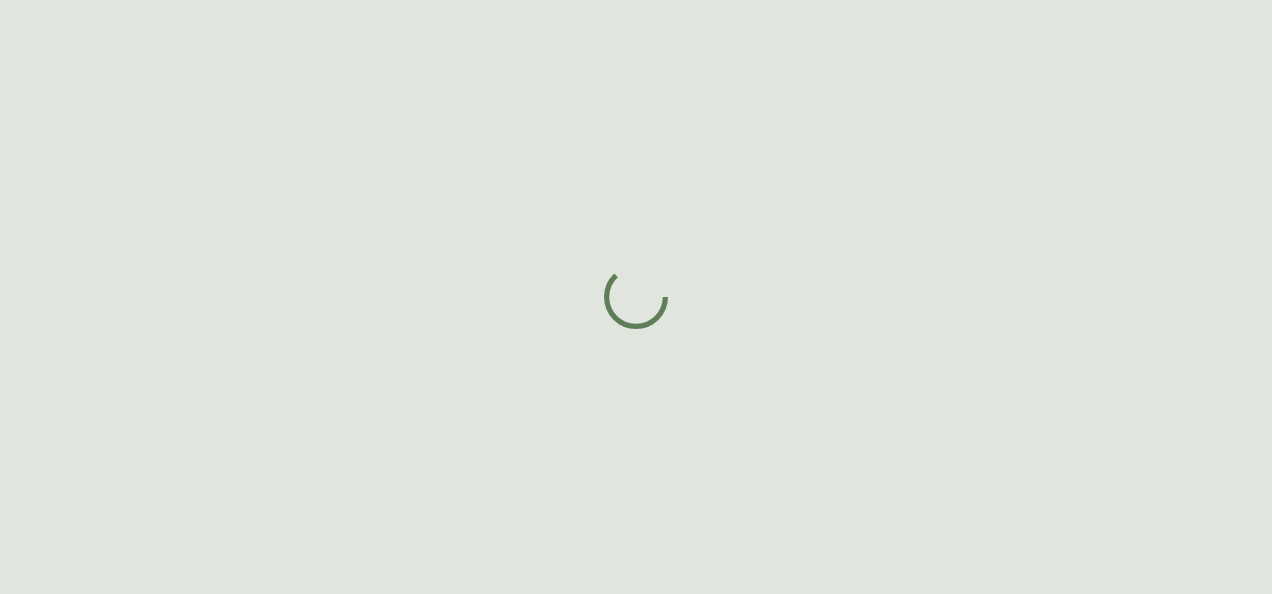 scroll, scrollTop: 0, scrollLeft: 0, axis: both 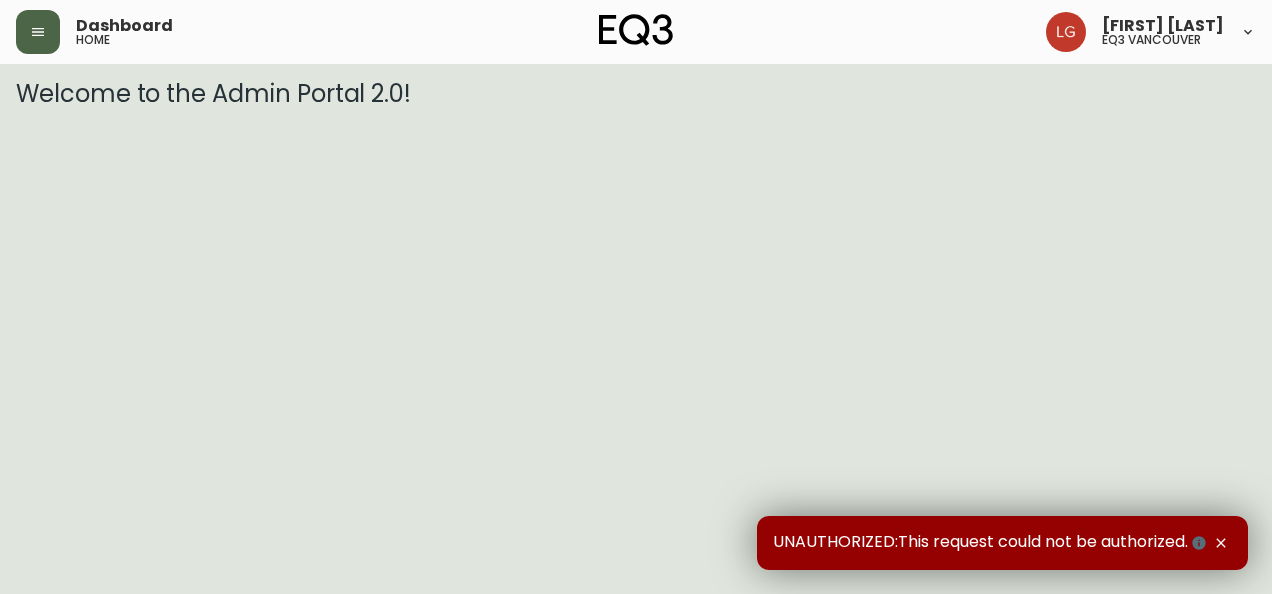 click at bounding box center [38, 32] 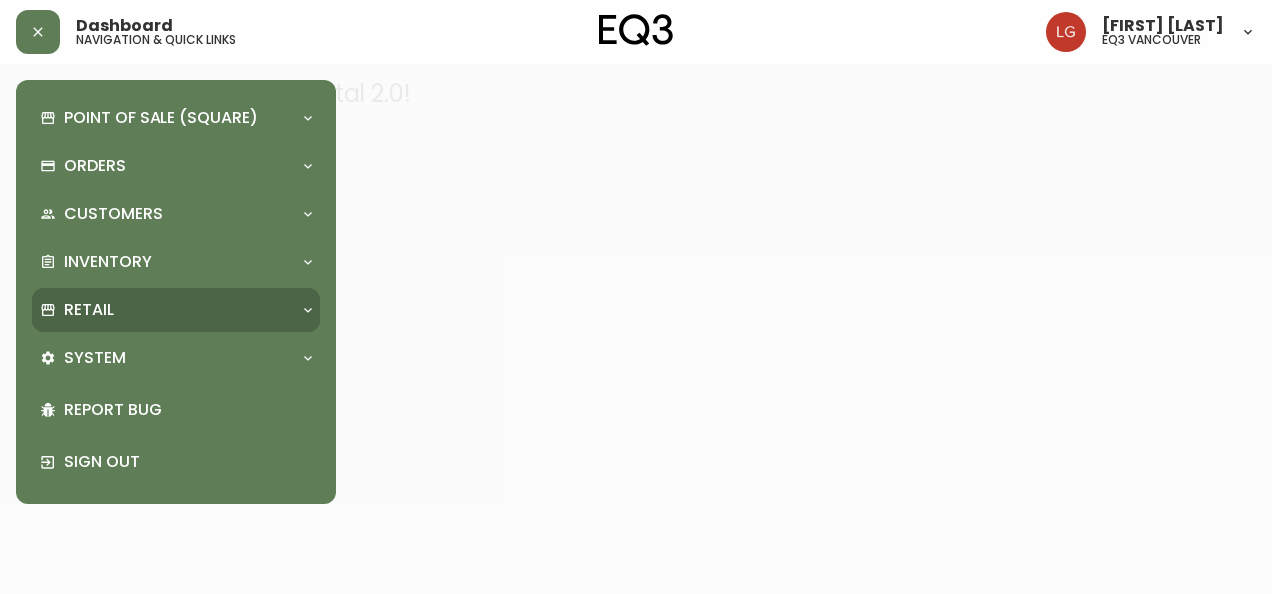 click on "Retail" at bounding box center [176, 310] 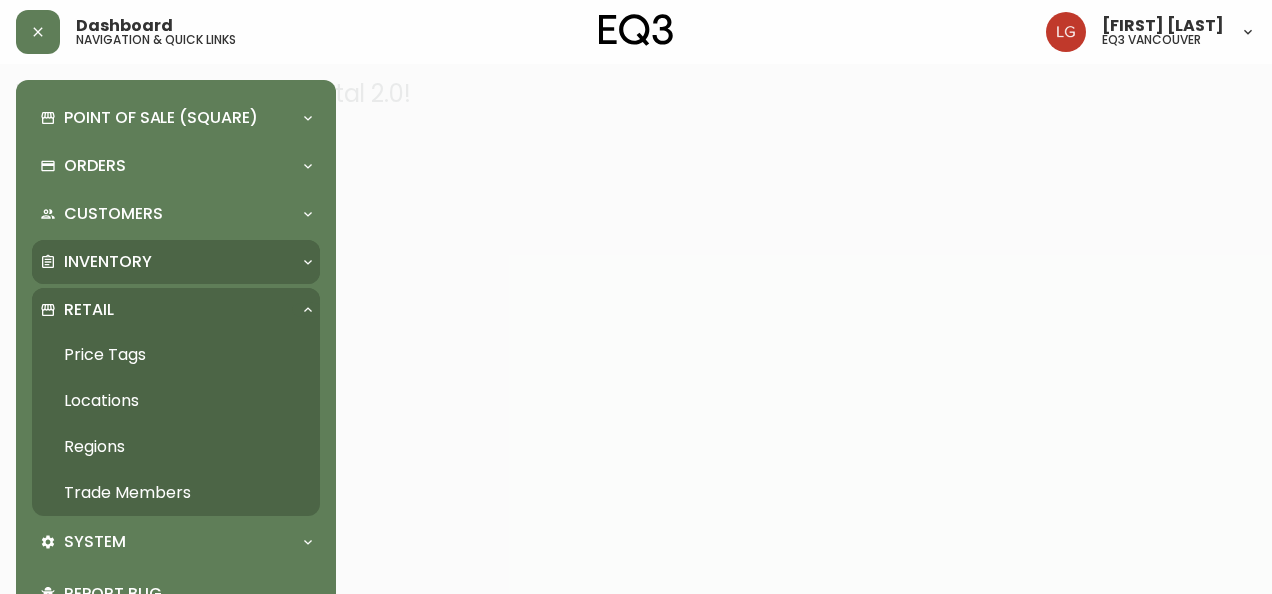 click on "Inventory" at bounding box center [108, 262] 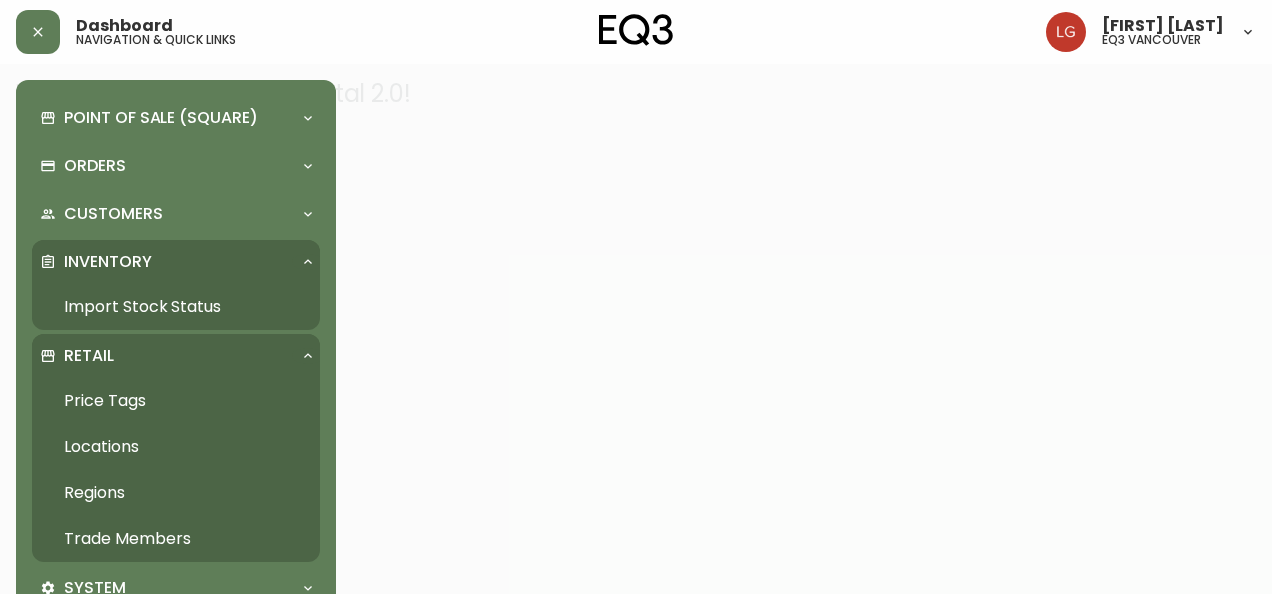 click on "Import Stock Status" at bounding box center [176, 307] 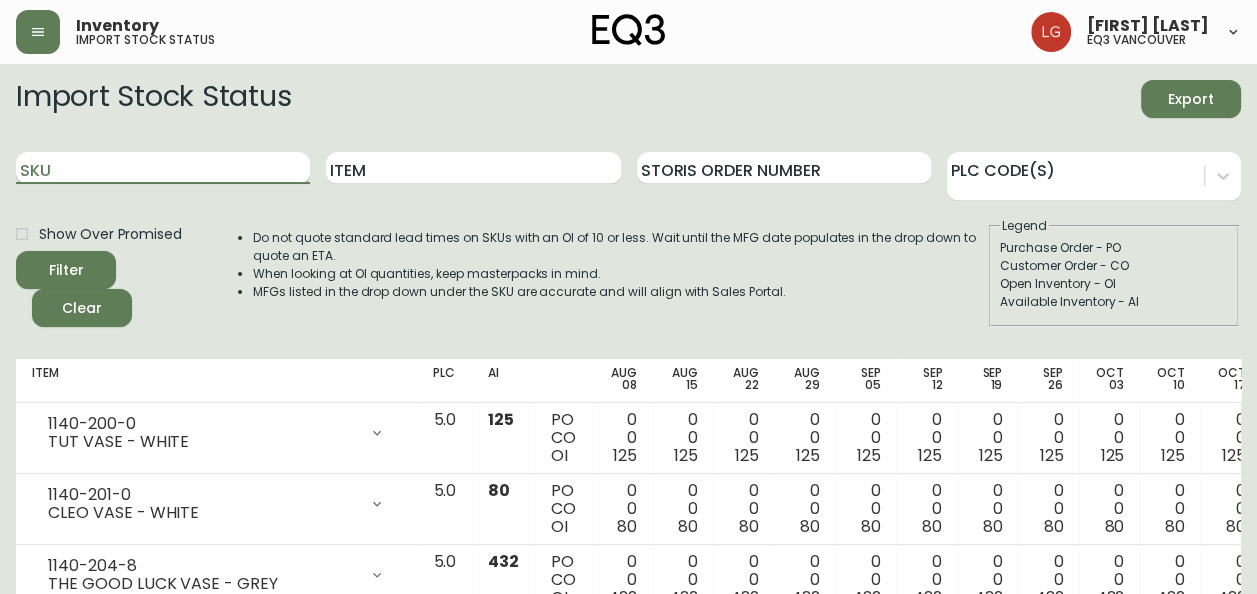 click on "SKU" at bounding box center (163, 168) 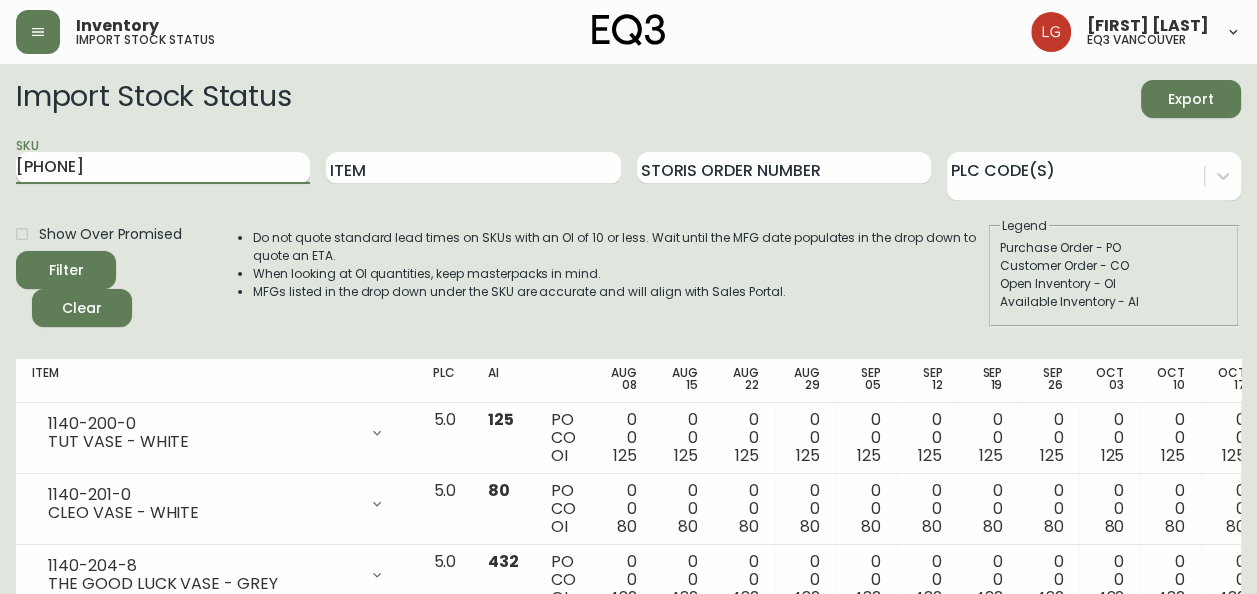 type on "3020-219-1" 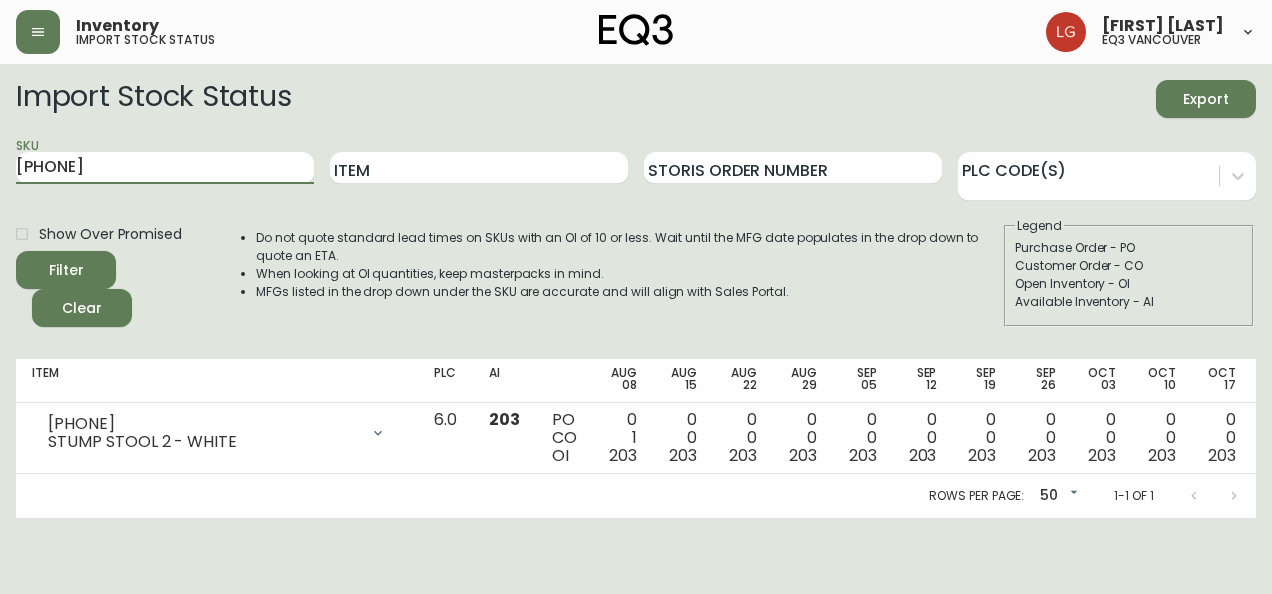 scroll, scrollTop: 0, scrollLeft: 0, axis: both 